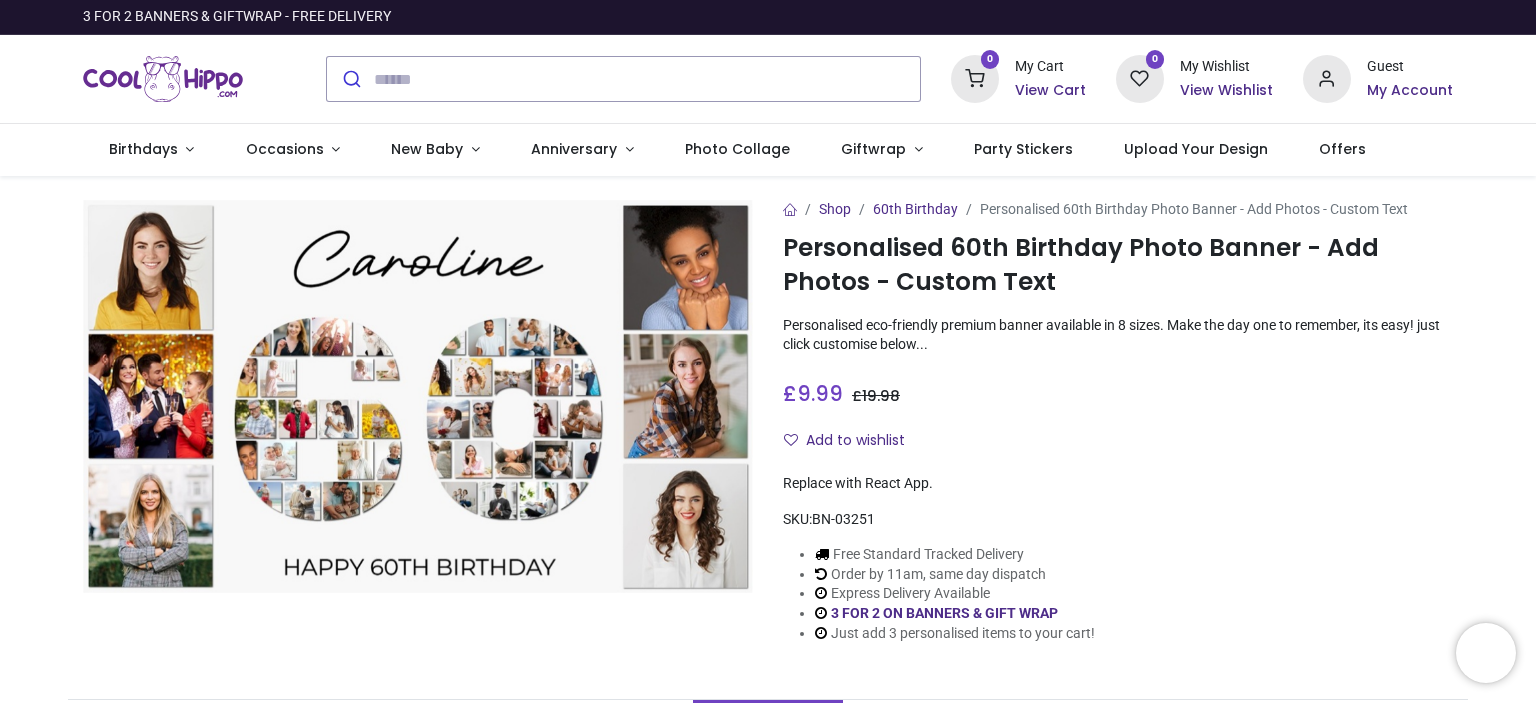 scroll, scrollTop: 0, scrollLeft: 0, axis: both 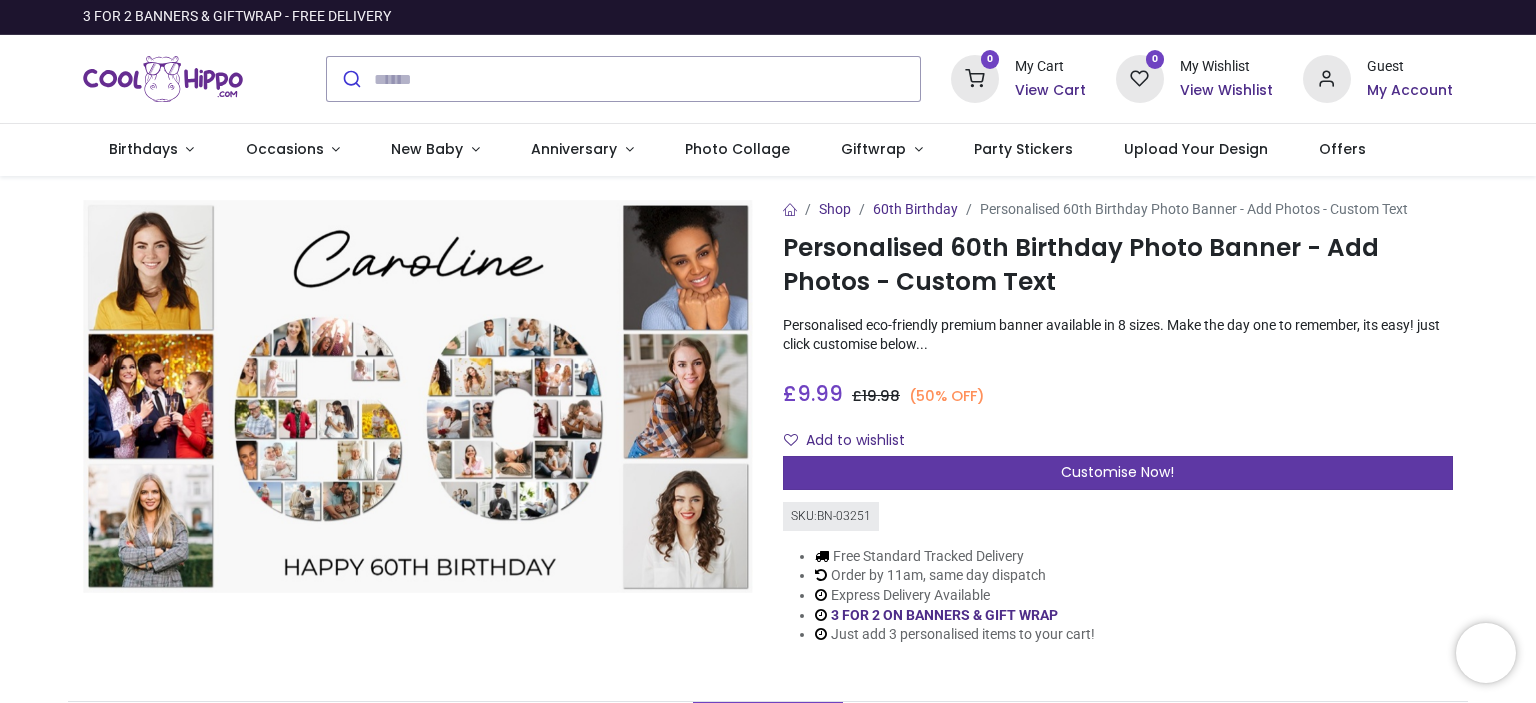 click on "Customise Now!" at bounding box center (1117, 472) 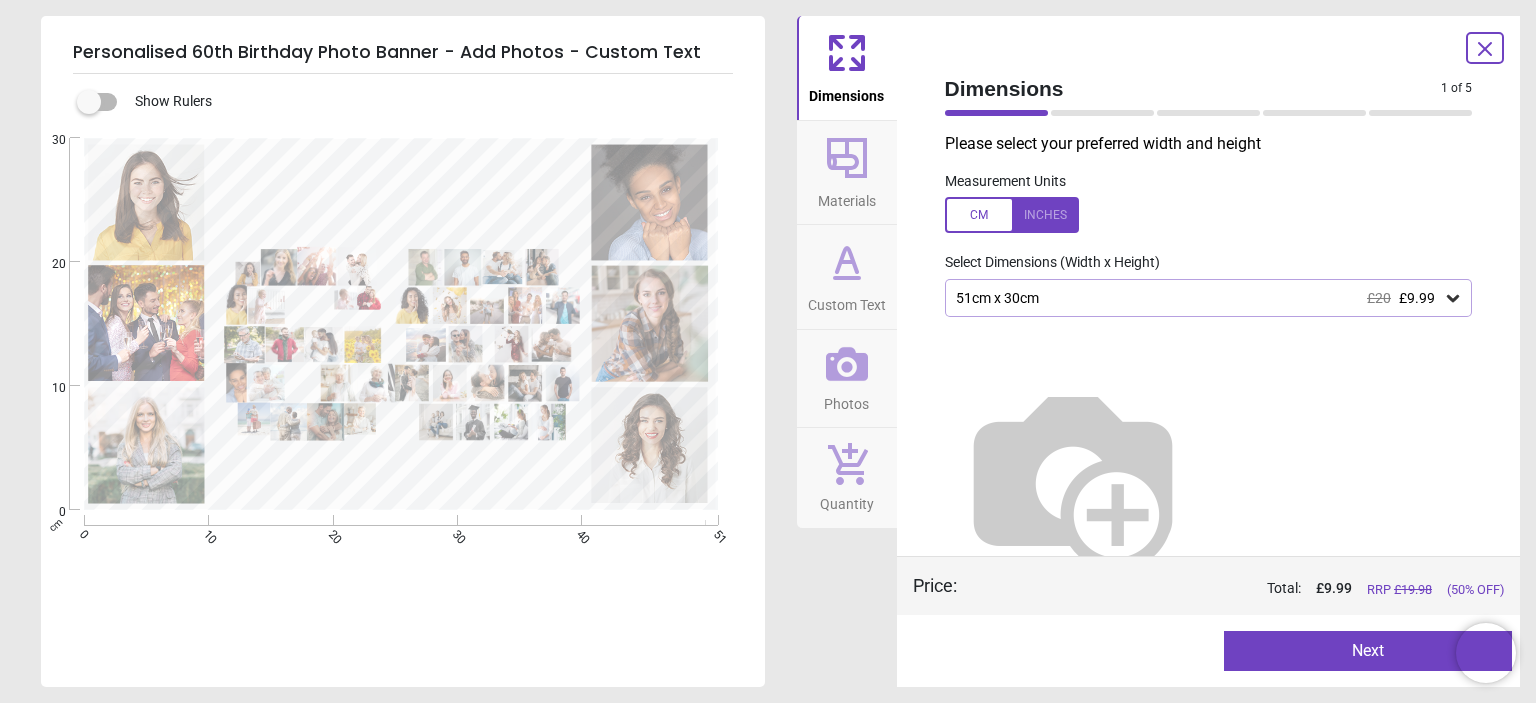 click 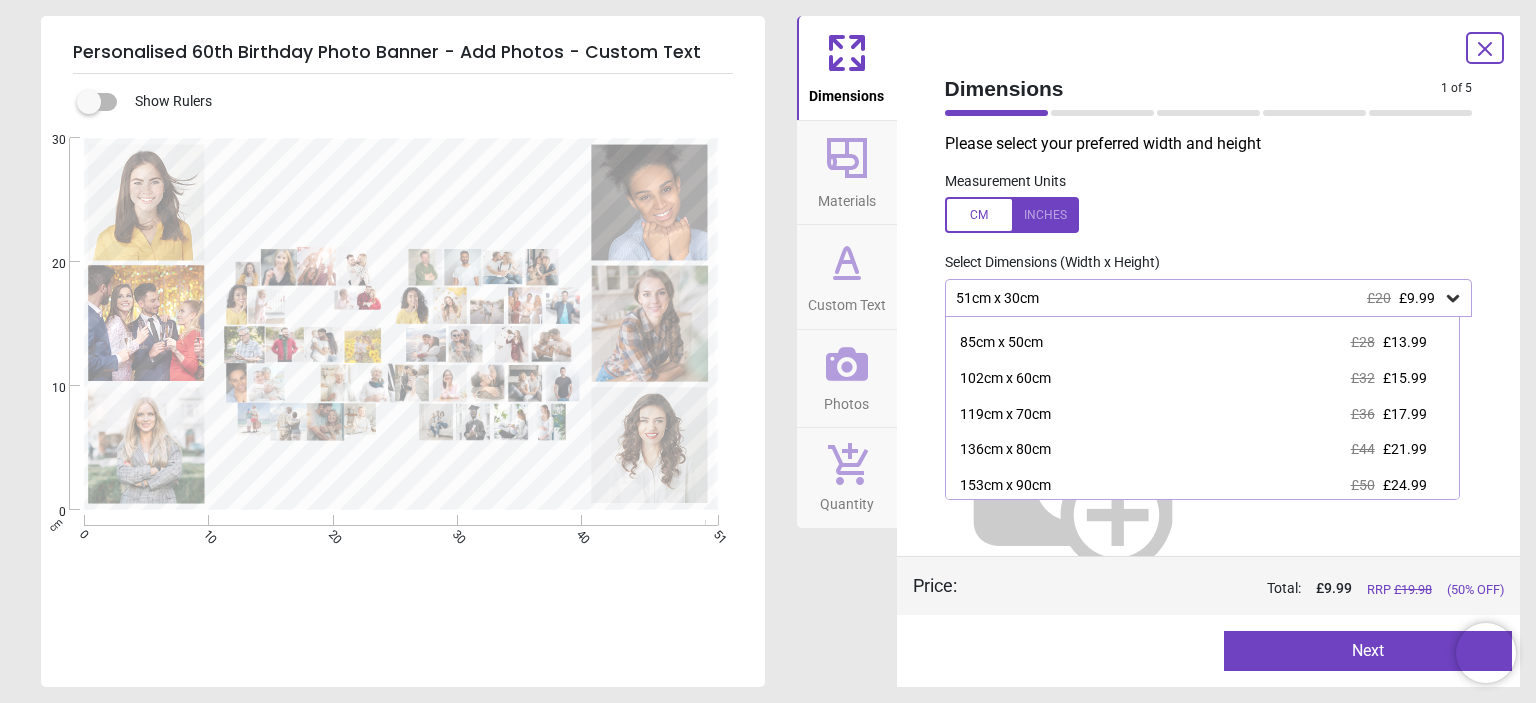 scroll, scrollTop: 103, scrollLeft: 0, axis: vertical 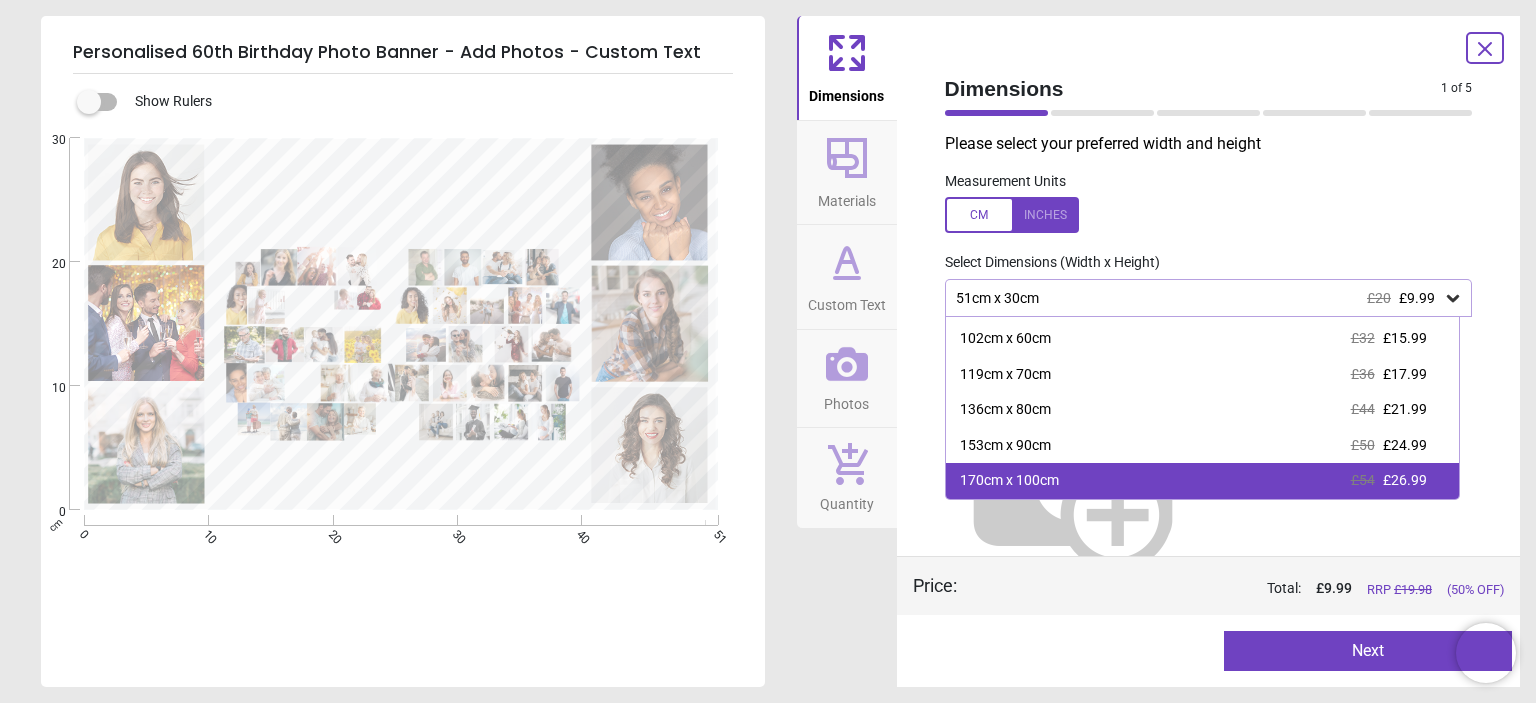 click on "170cm  x  100cm       £54 £26.99" at bounding box center (1202, 481) 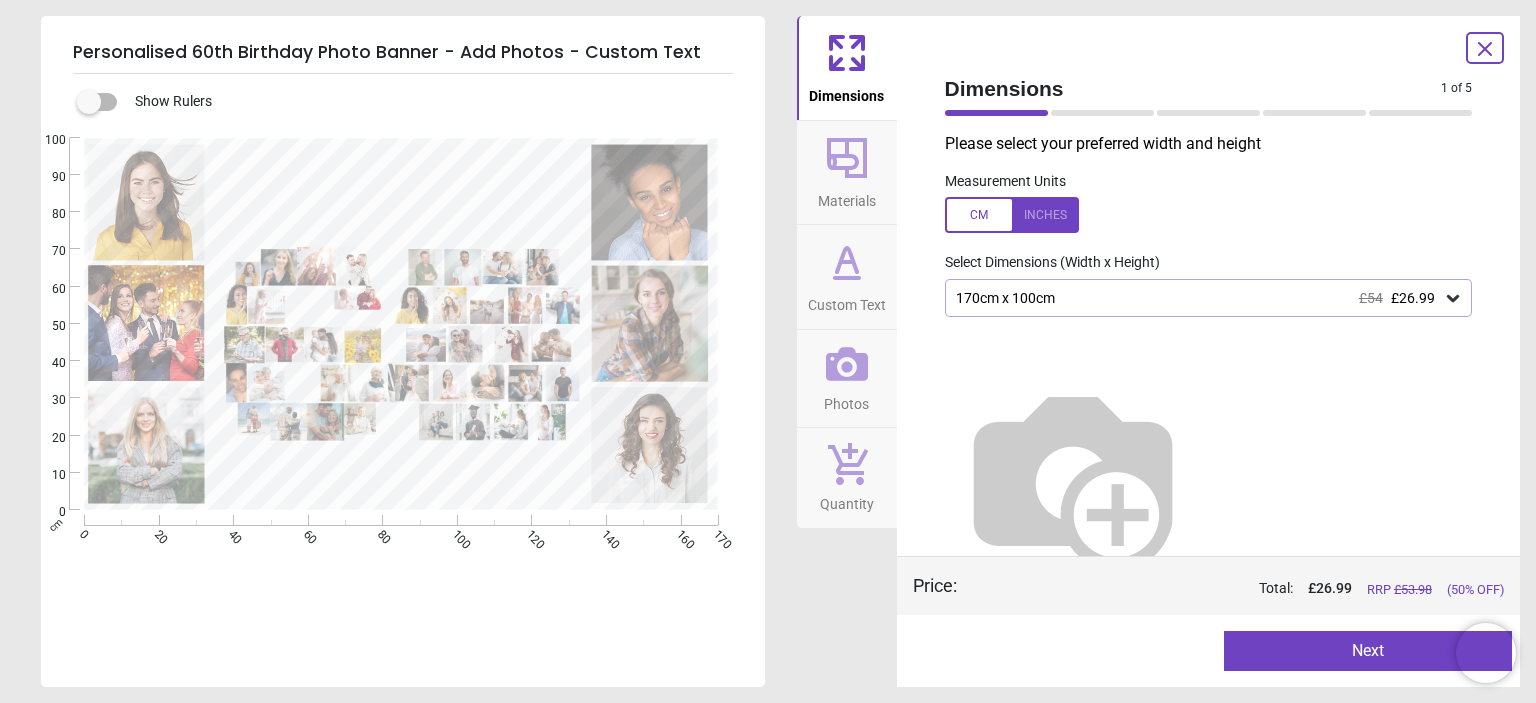click on "Next" at bounding box center [1368, 651] 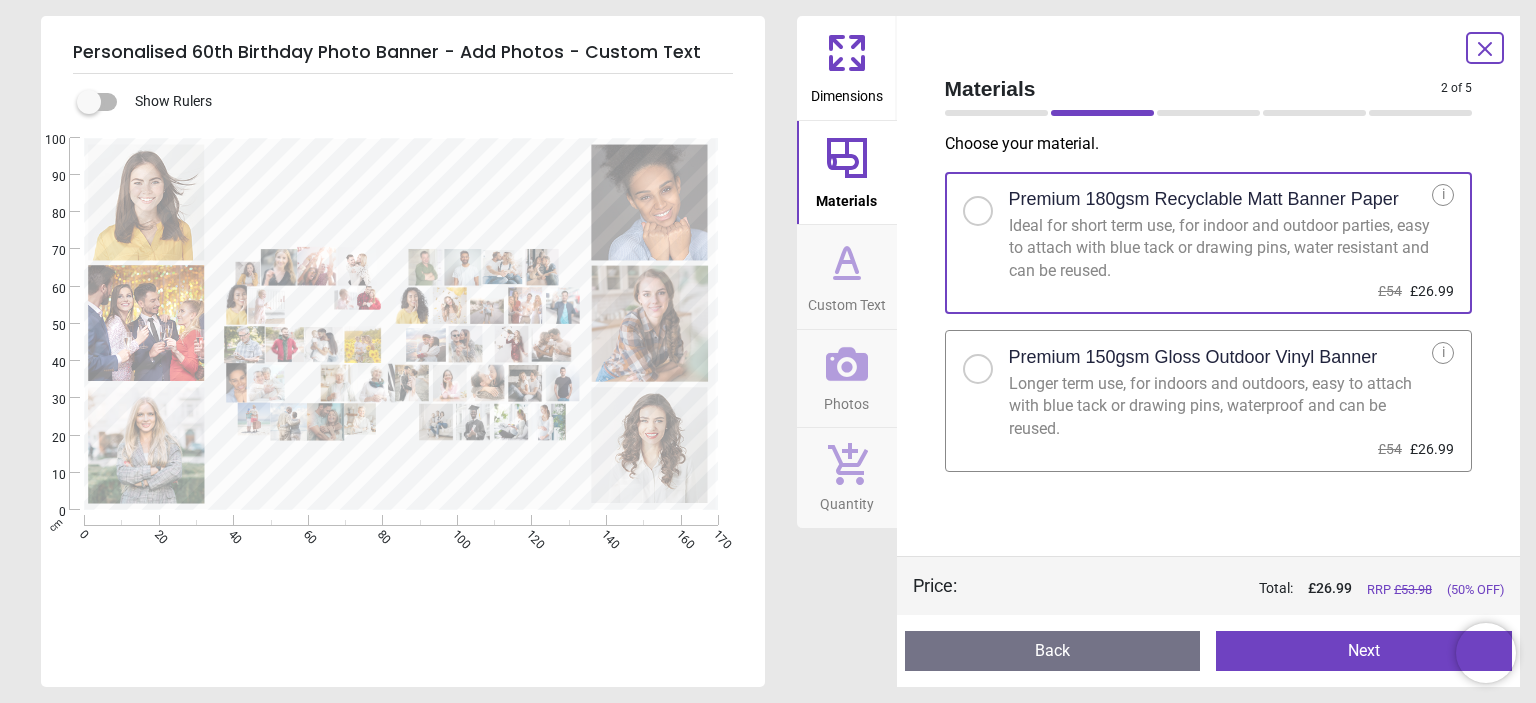 click on "Premium 150gsm Gloss Outdoor Vinyl Banner" at bounding box center [1221, 357] 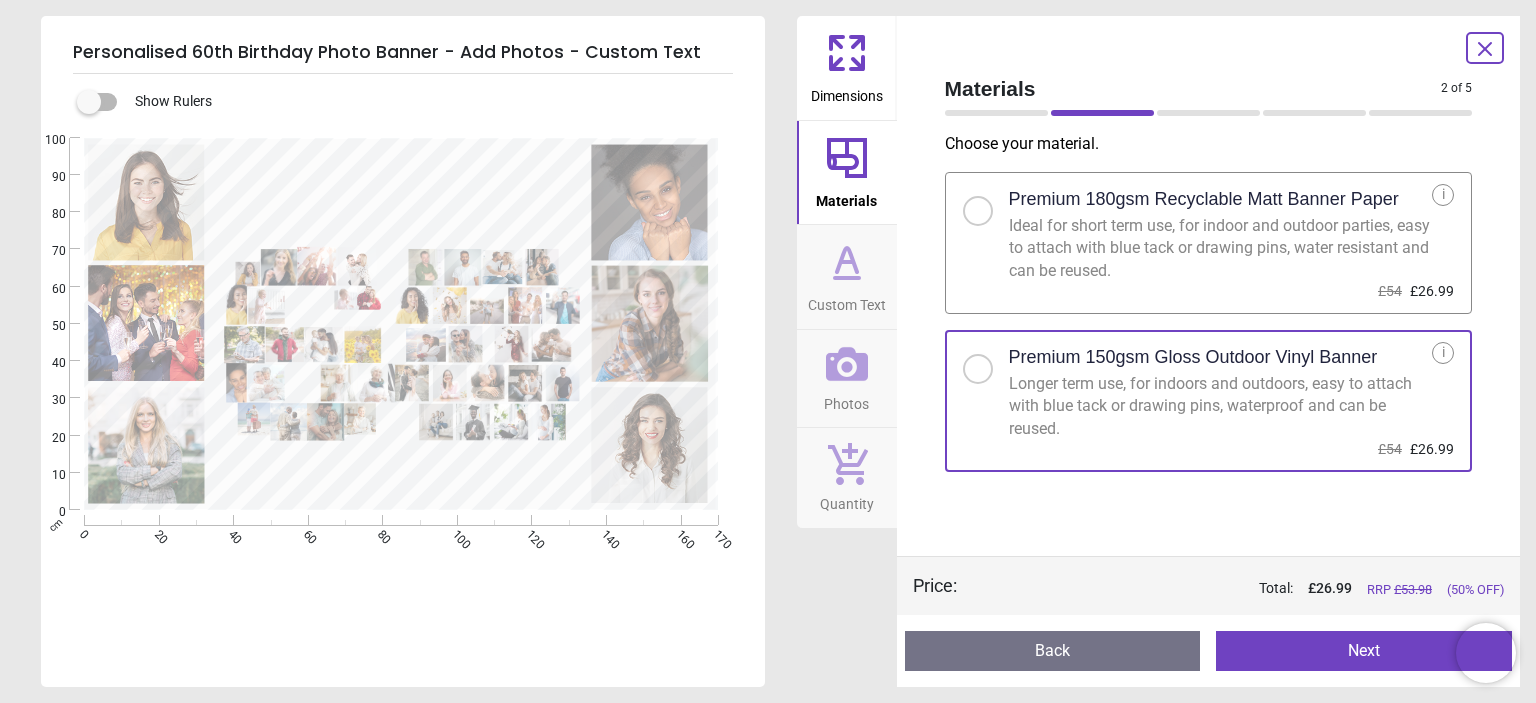 click on "Next" at bounding box center [1364, 651] 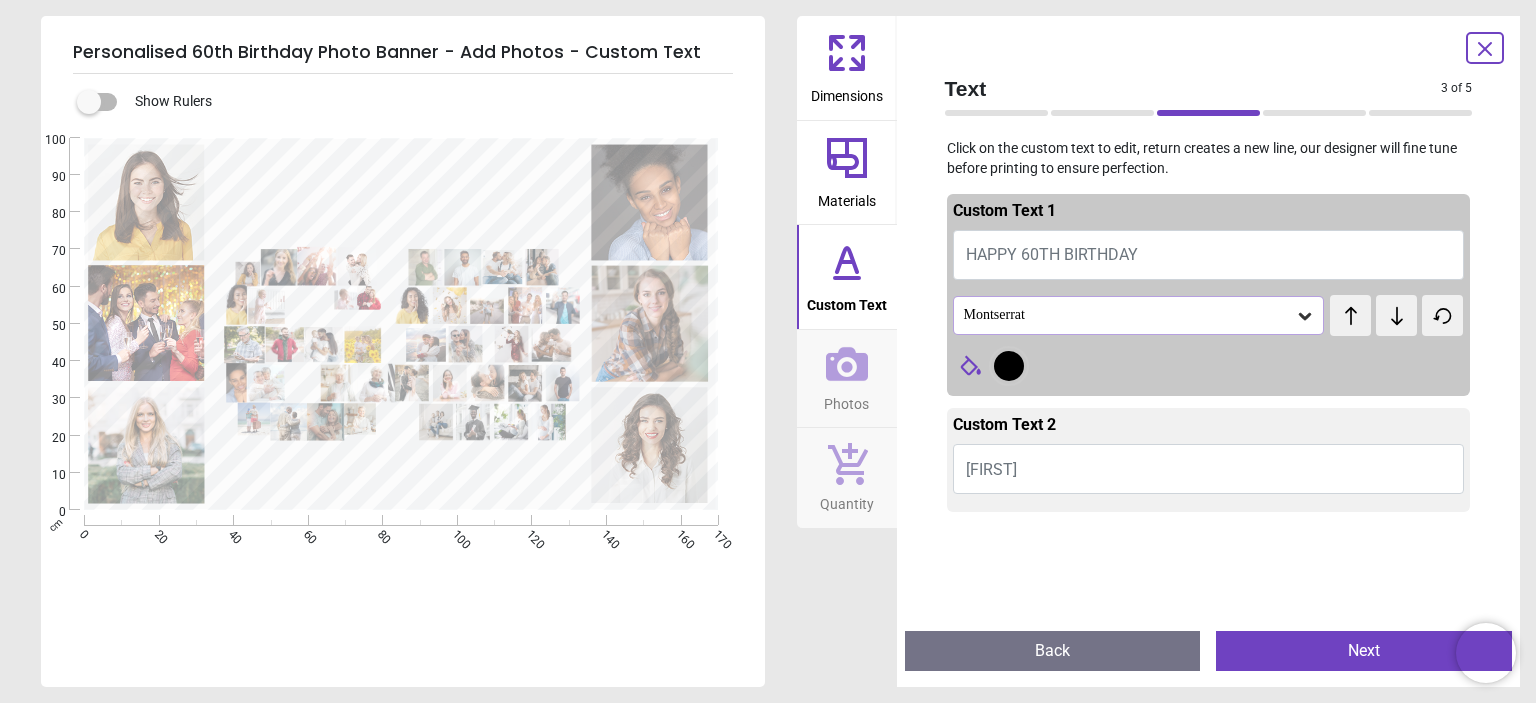 click at bounding box center (1009, 366) 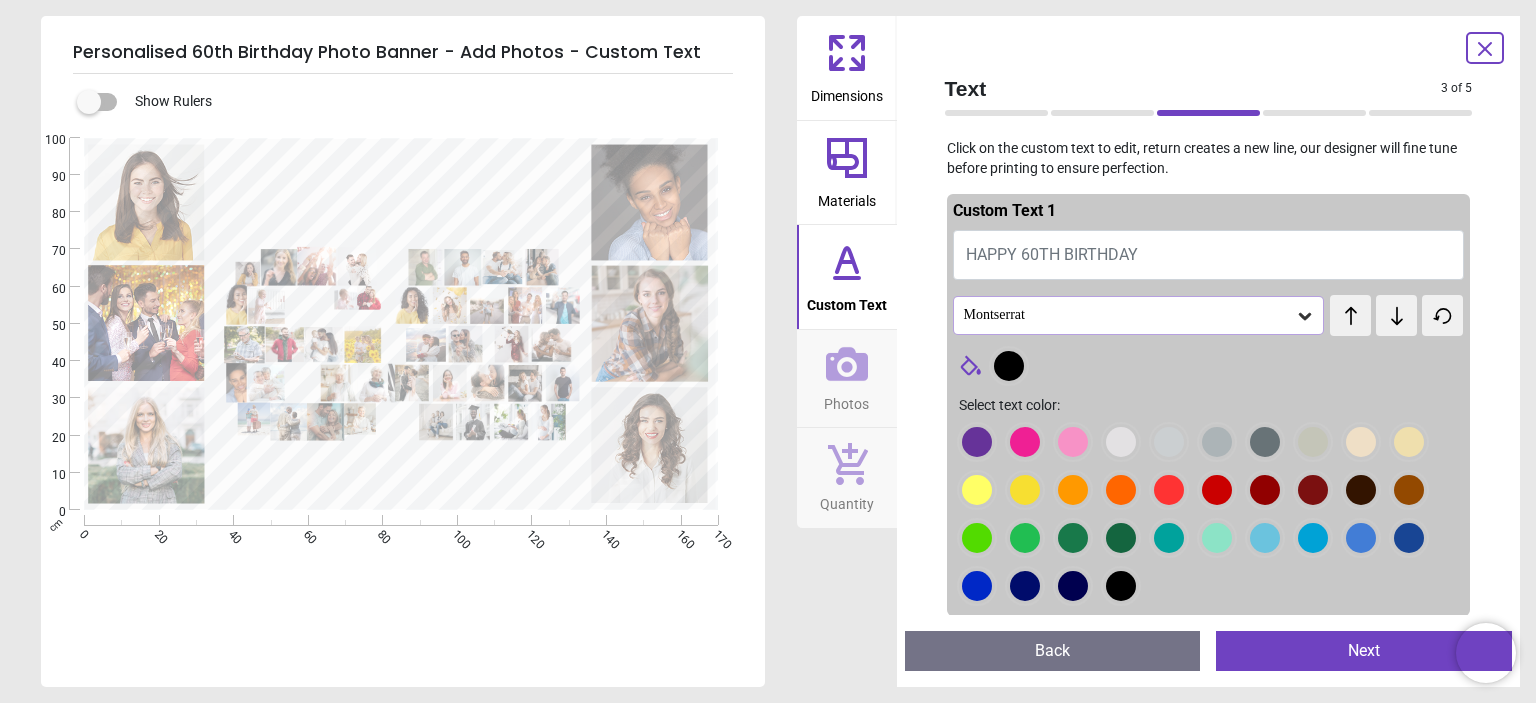 click at bounding box center [977, 442] 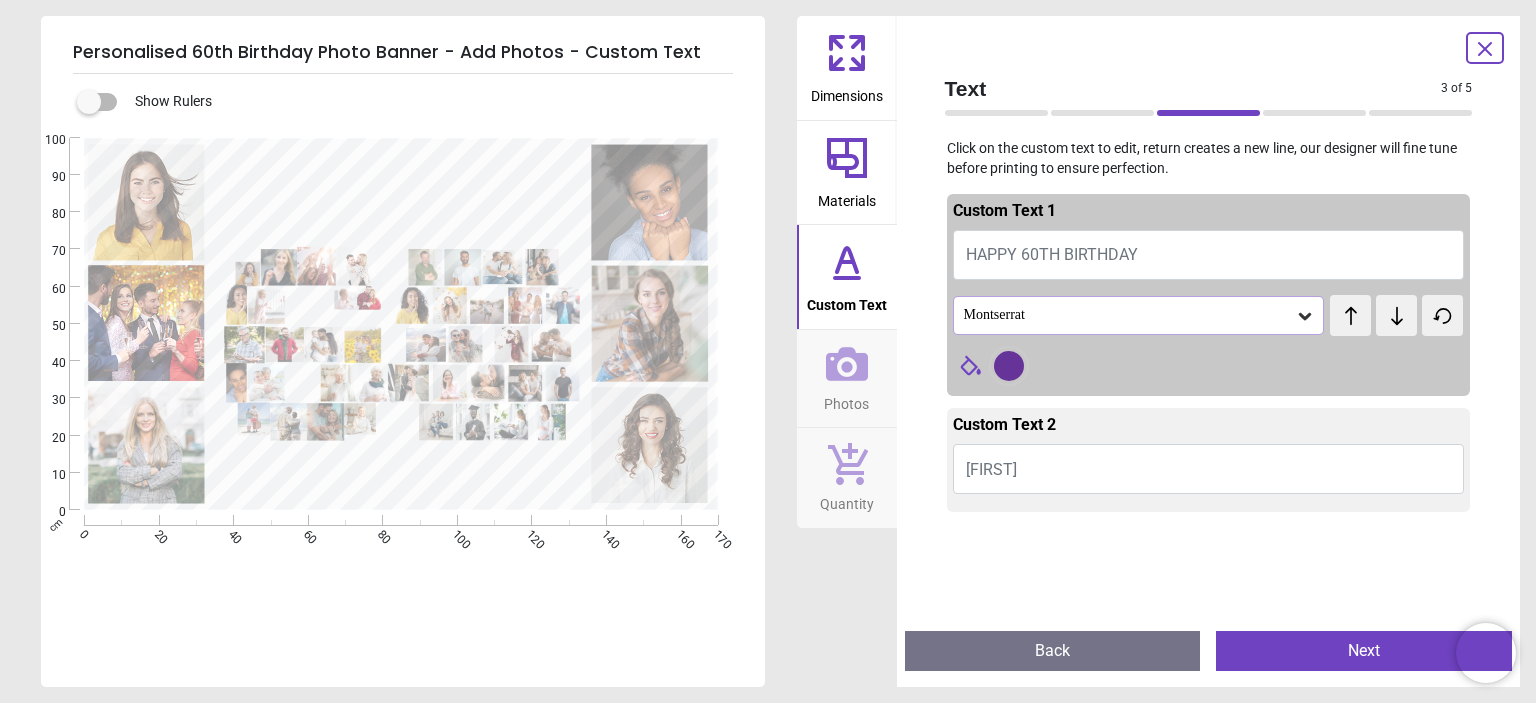 click at bounding box center (401, 193) 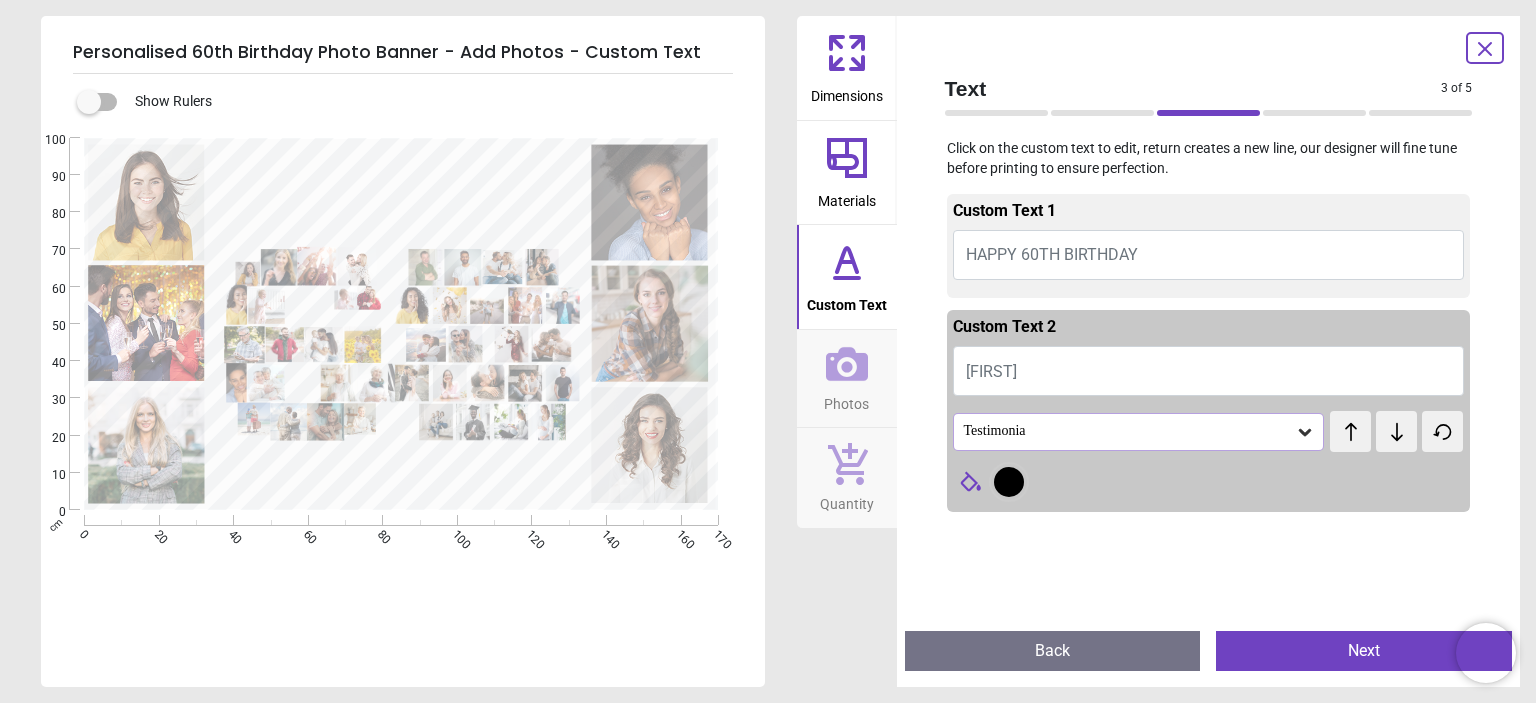 click on "Caroline" at bounding box center [1209, 371] 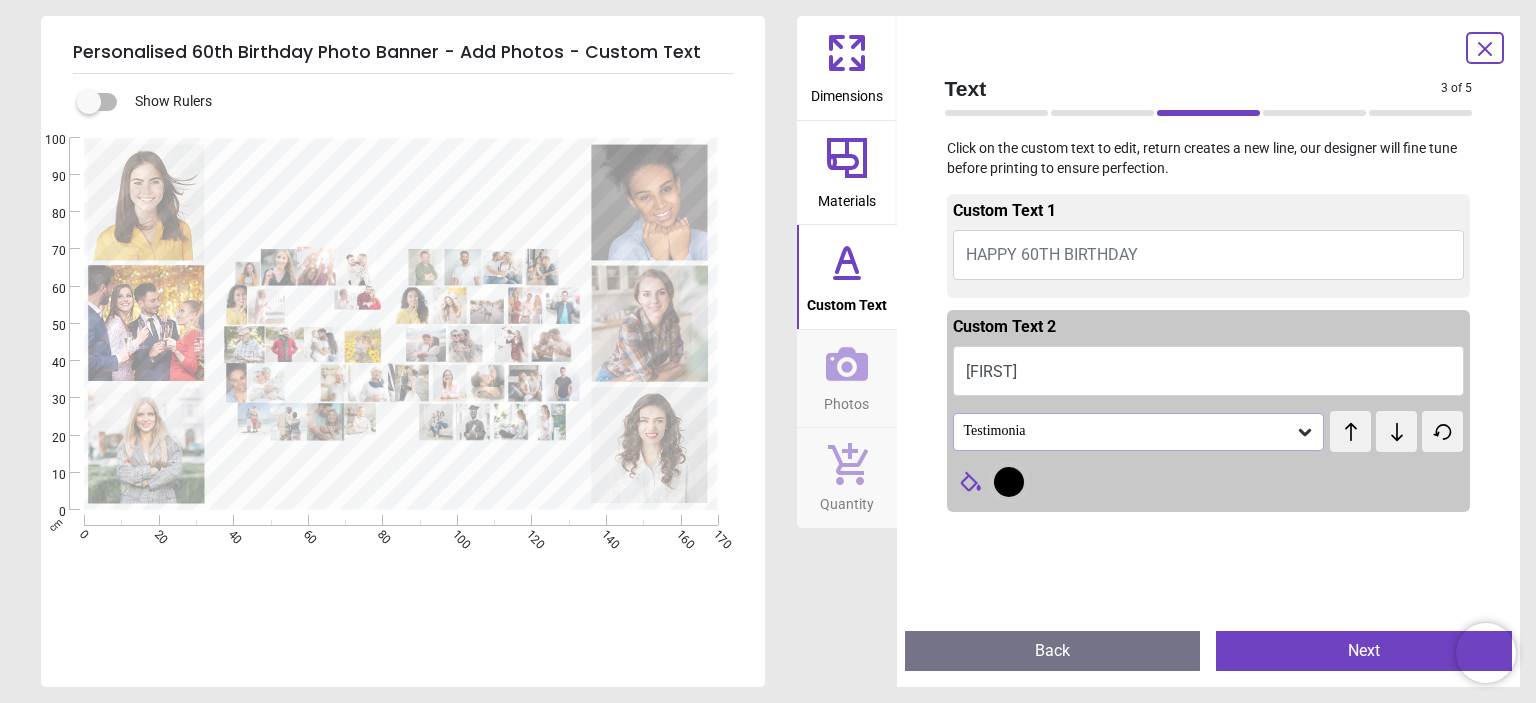 type on "****" 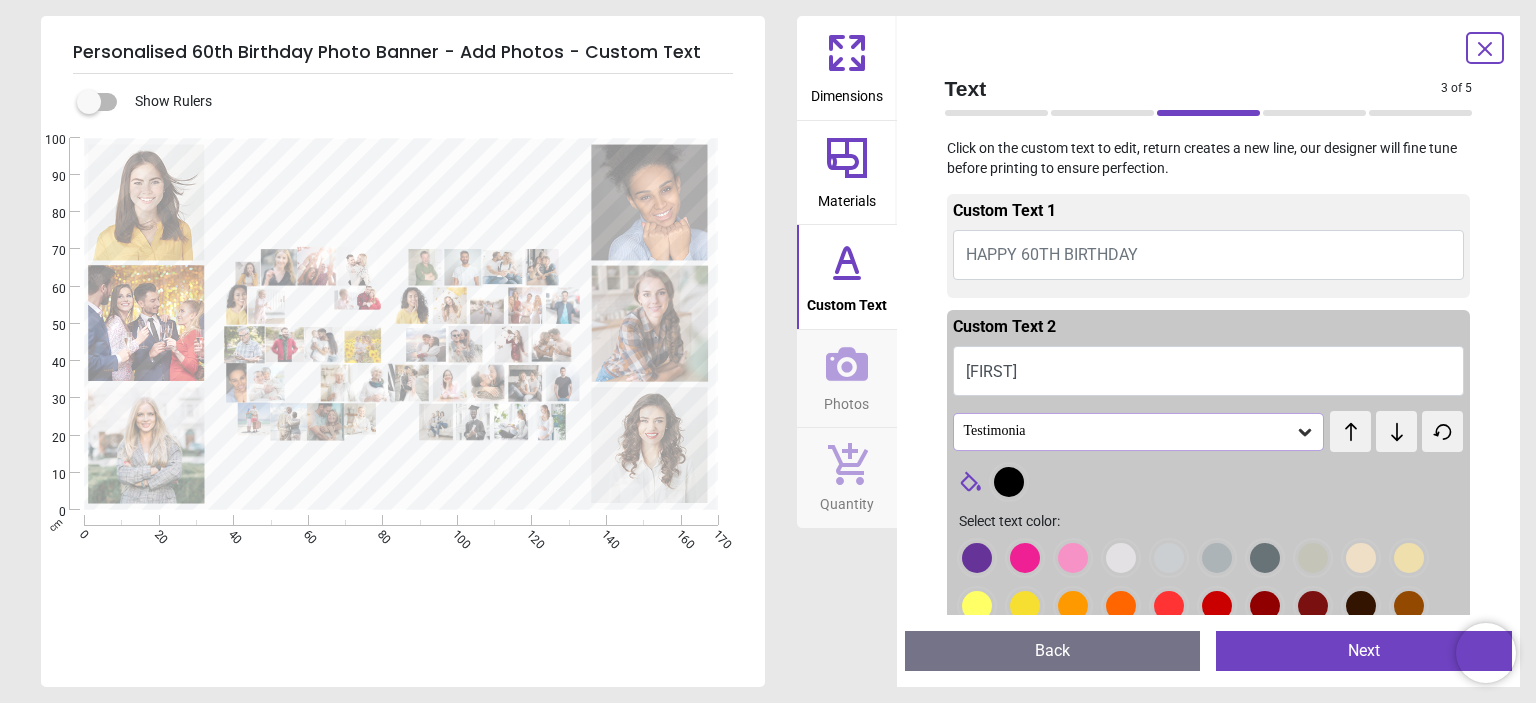 click at bounding box center [977, 558] 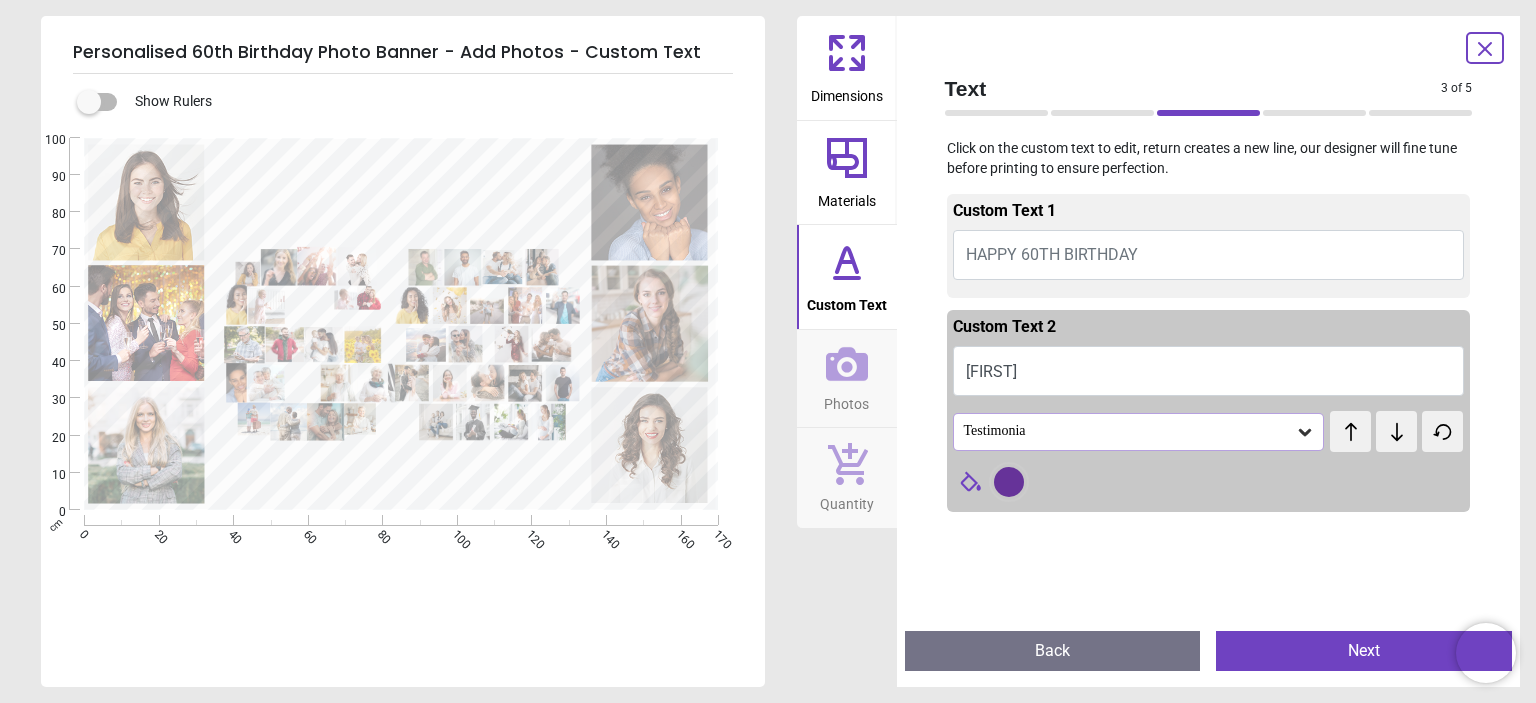 click on "Next" at bounding box center (1364, 651) 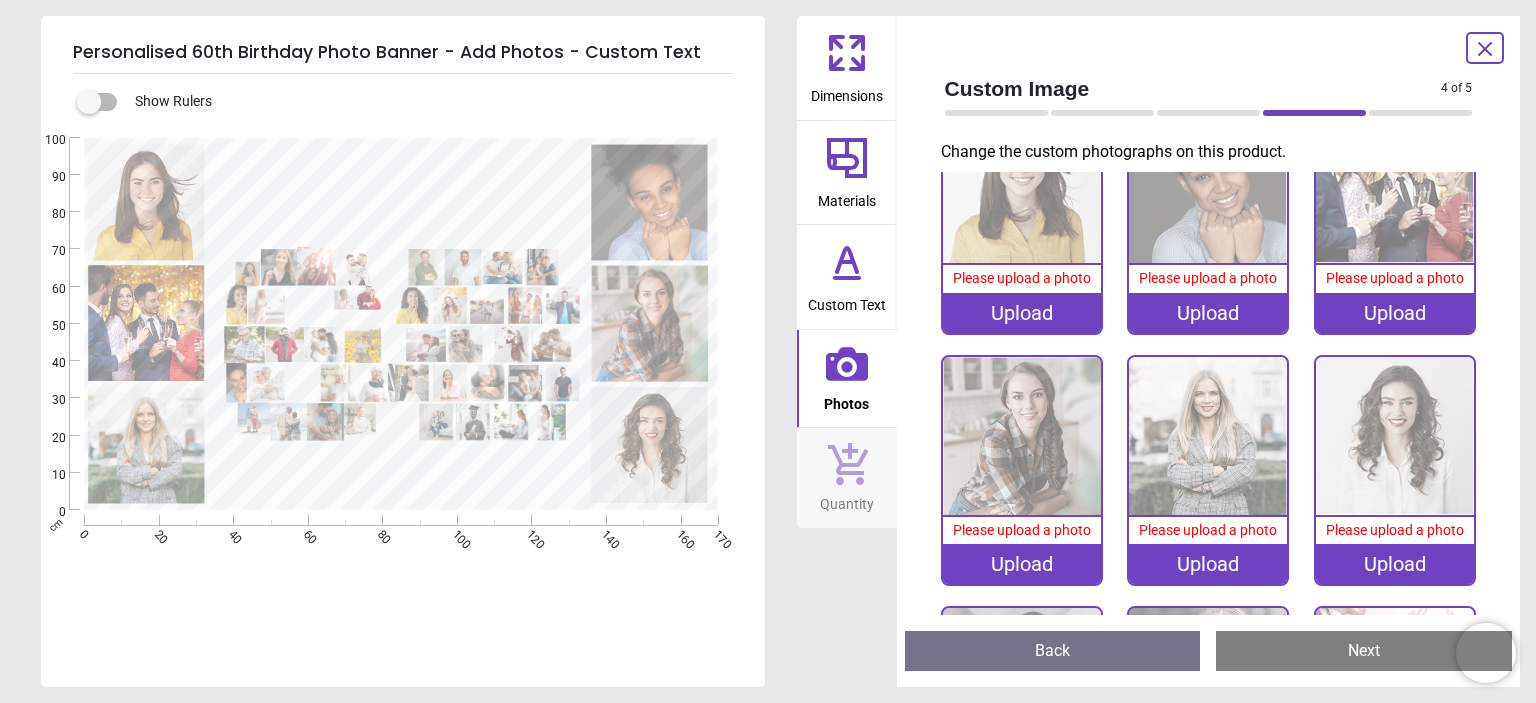scroll, scrollTop: 0, scrollLeft: 0, axis: both 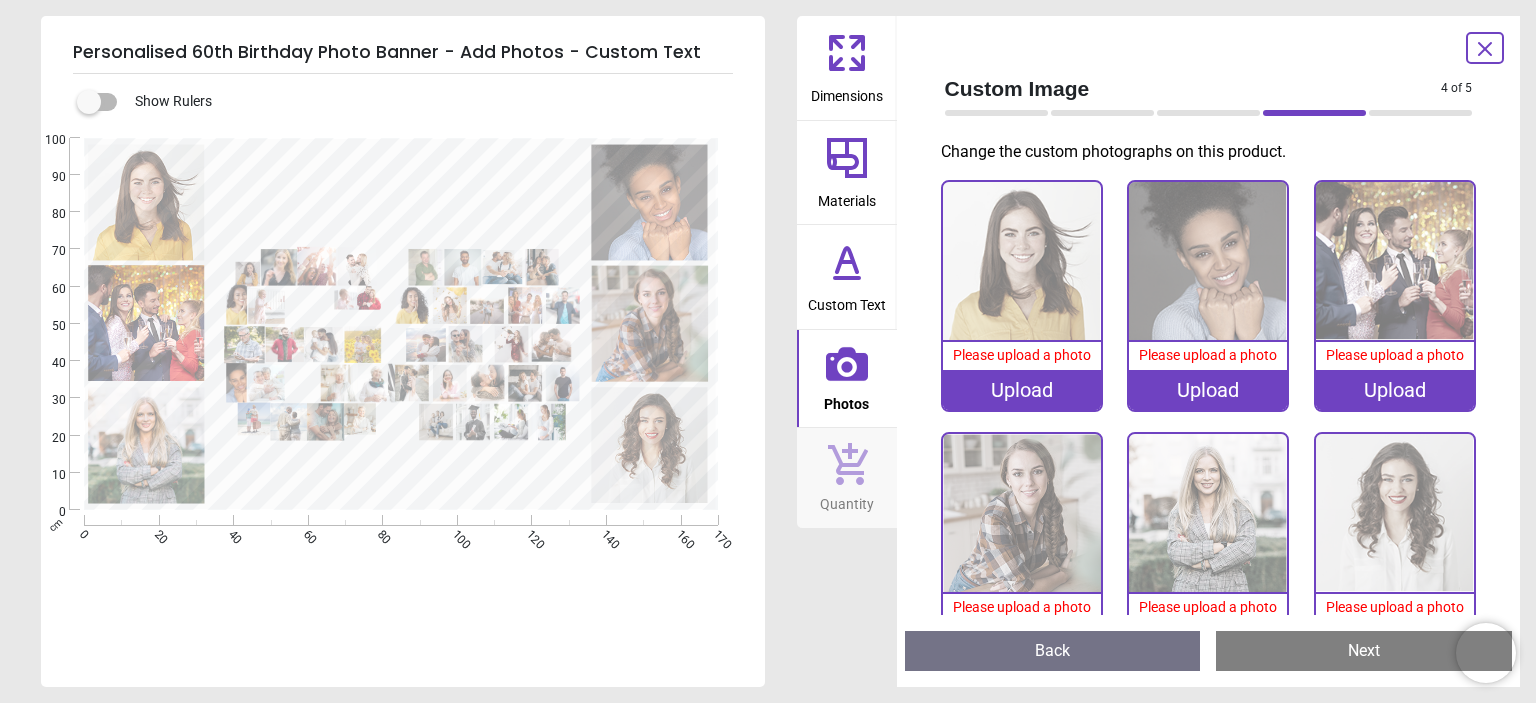 click on "Upload" at bounding box center (1022, 390) 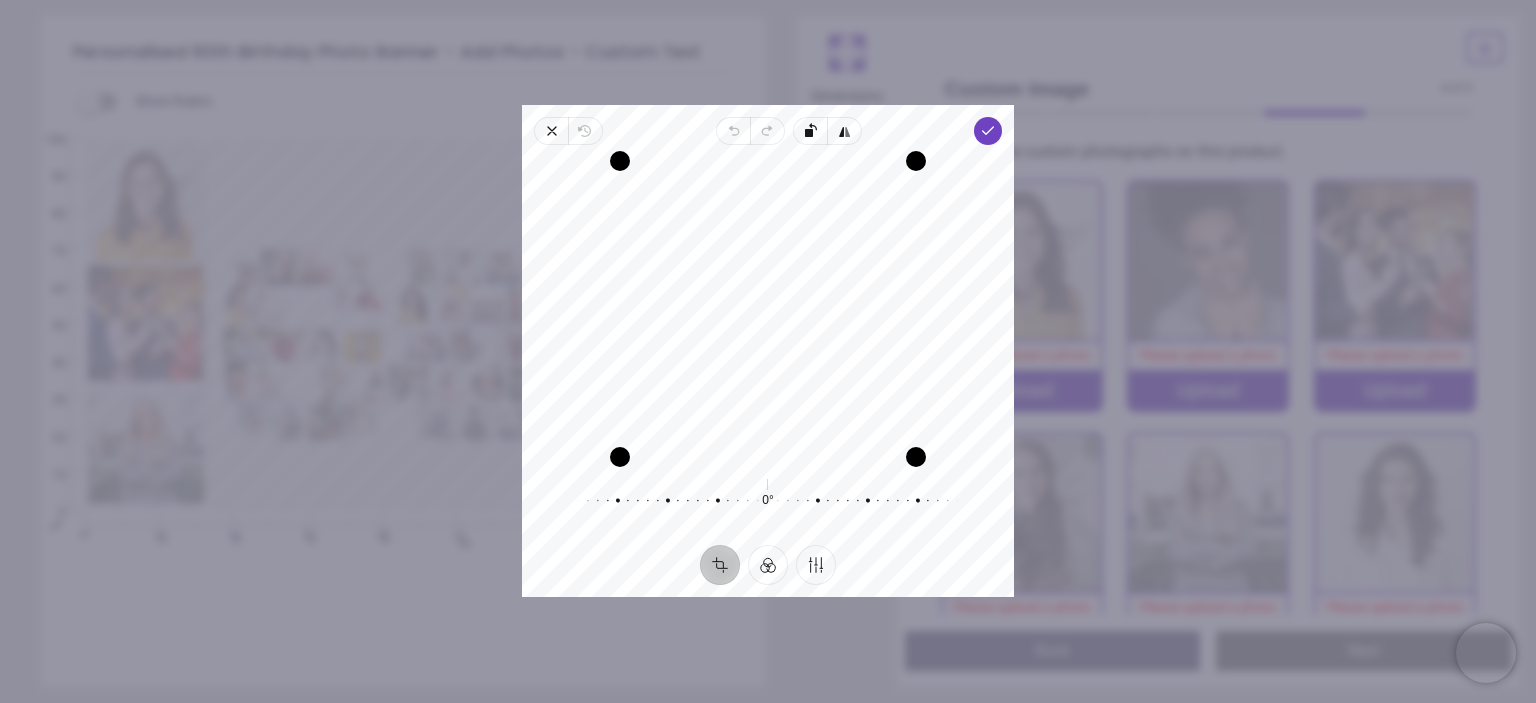 drag, startPoint x: 749, startPoint y: 257, endPoint x: 735, endPoint y: 307, distance: 51.92302 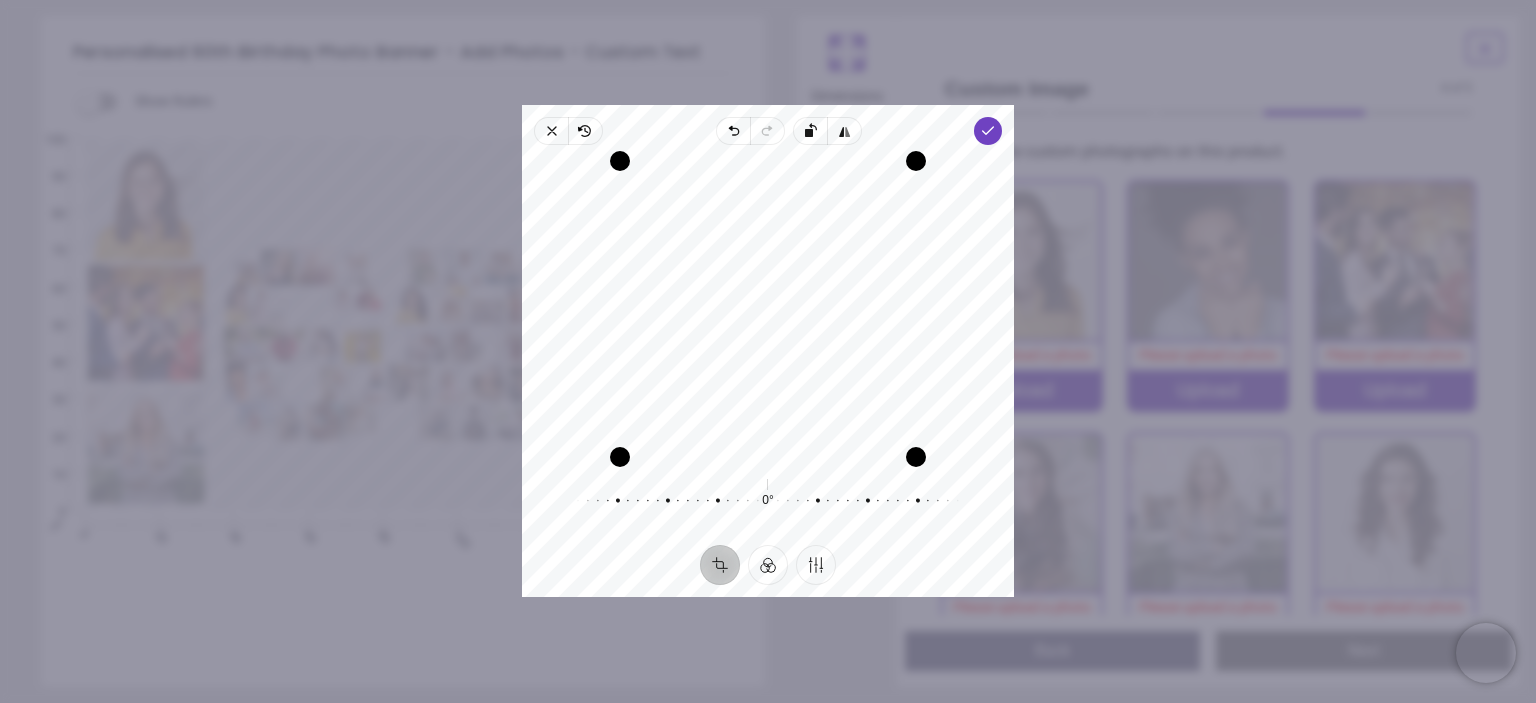 drag, startPoint x: 735, startPoint y: 307, endPoint x: 731, endPoint y: 292, distance: 15.524175 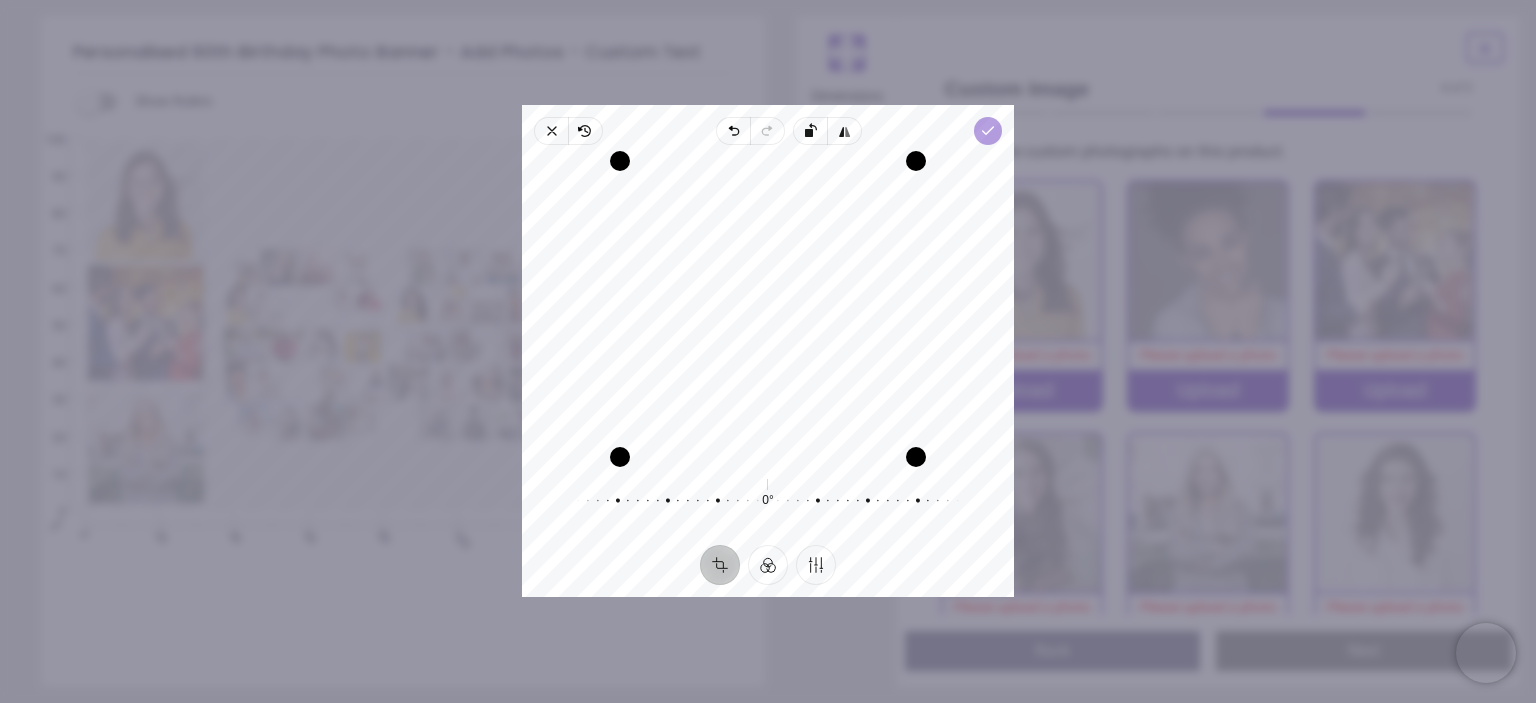 click 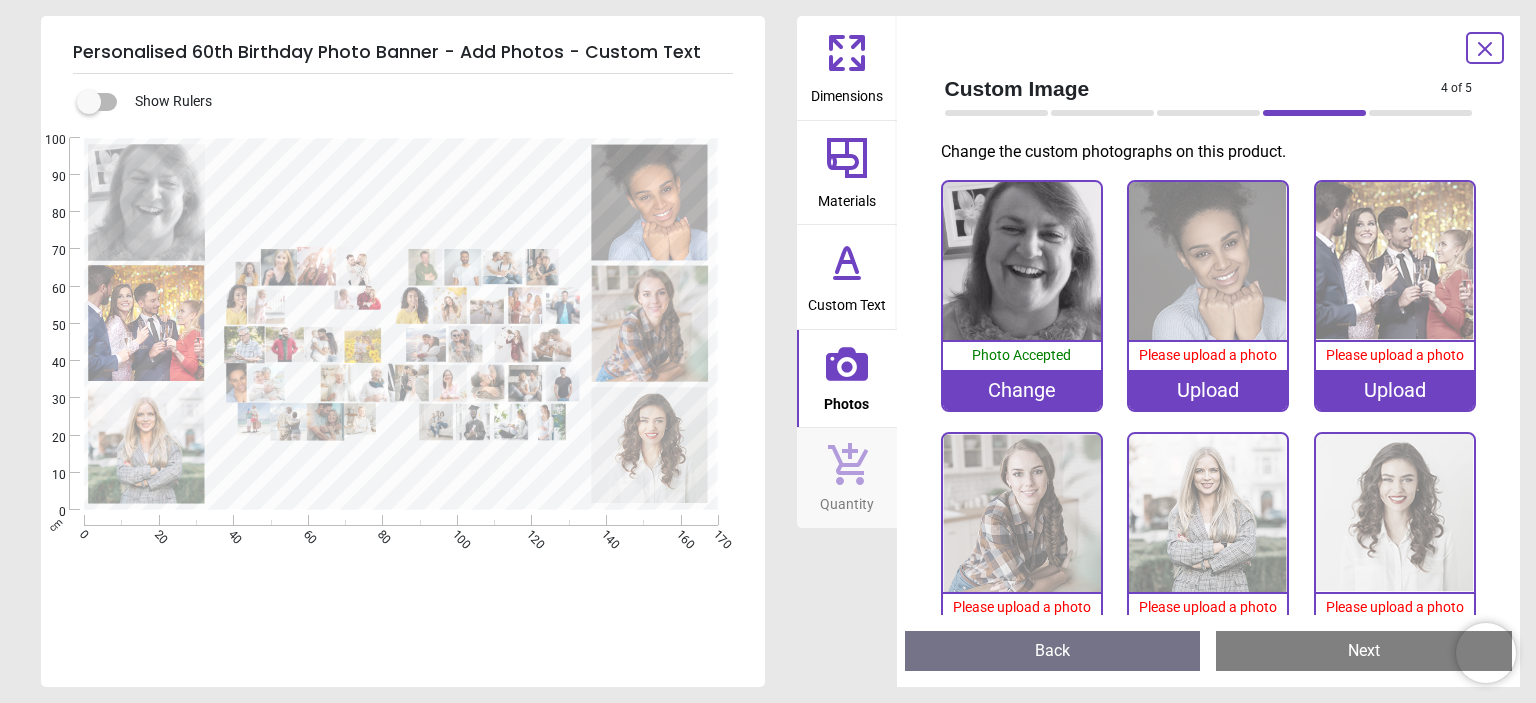 click at bounding box center [1022, 261] 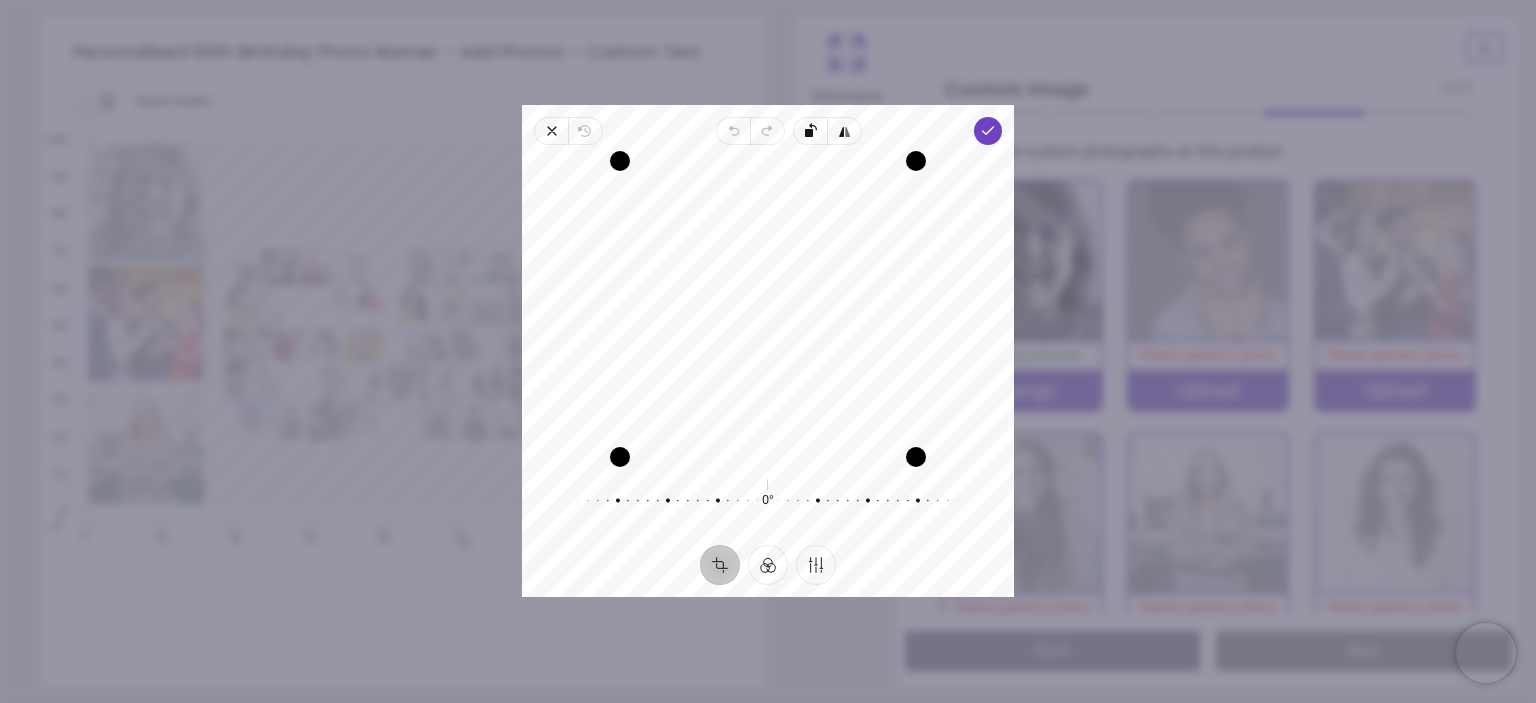 drag, startPoint x: 802, startPoint y: 275, endPoint x: 800, endPoint y: 330, distance: 55.03635 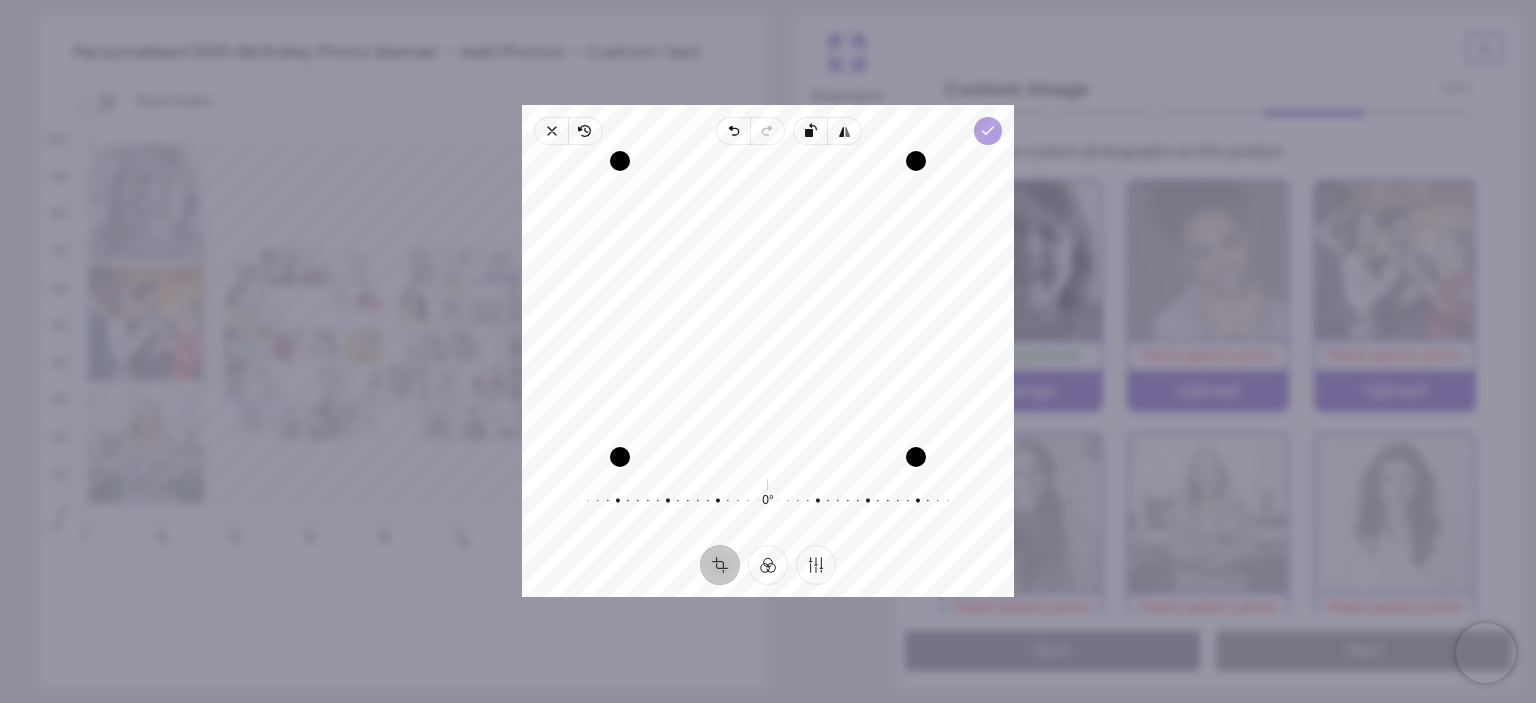 click on "Done" at bounding box center (988, 131) 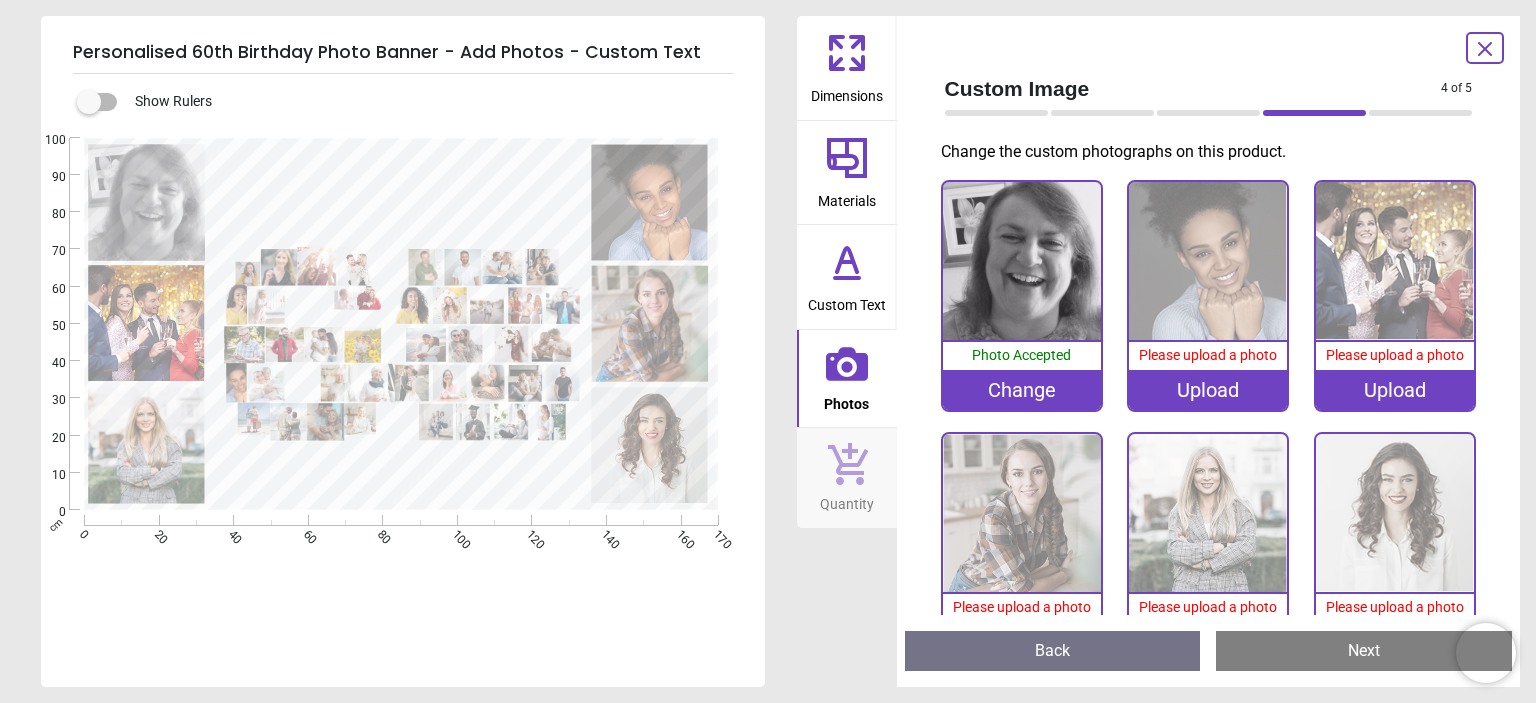click at bounding box center (1208, 261) 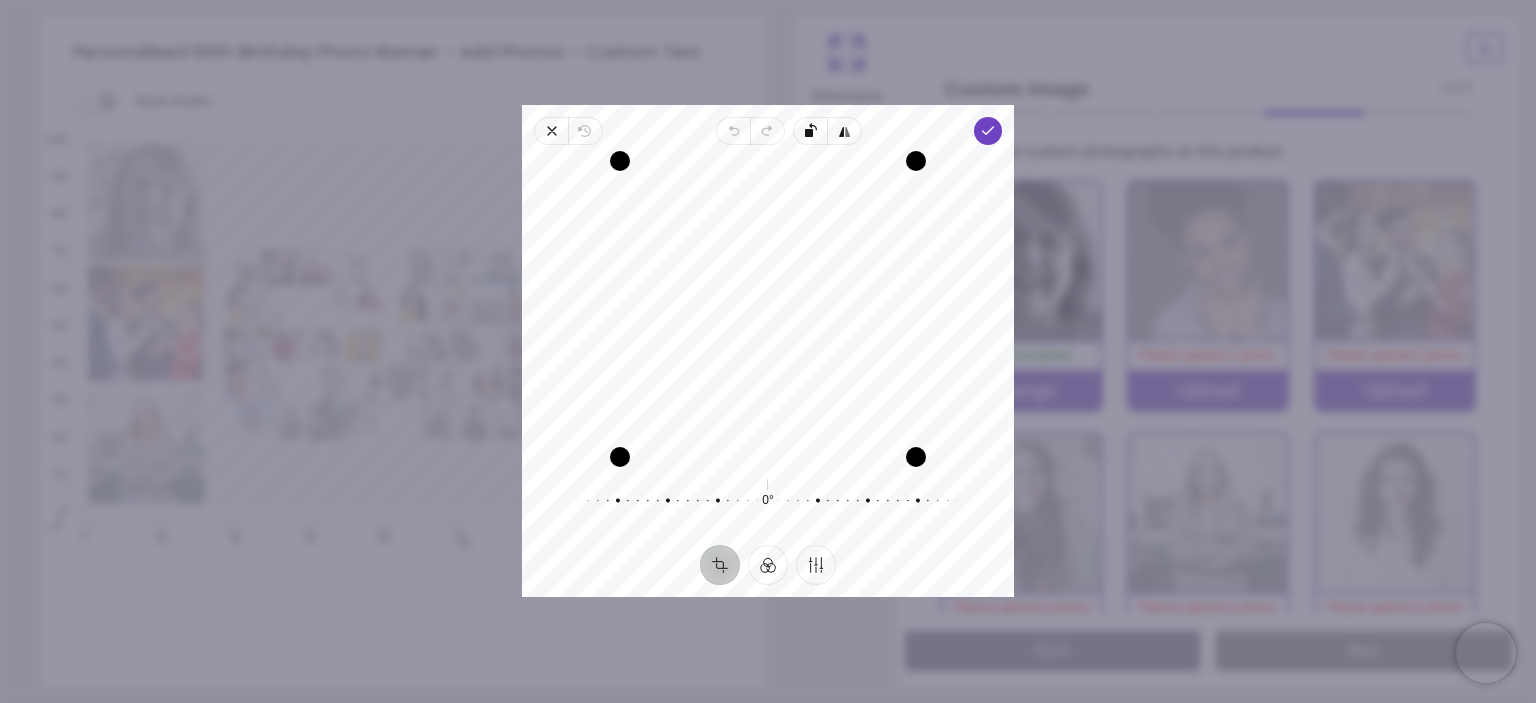 scroll, scrollTop: 0, scrollLeft: 0, axis: both 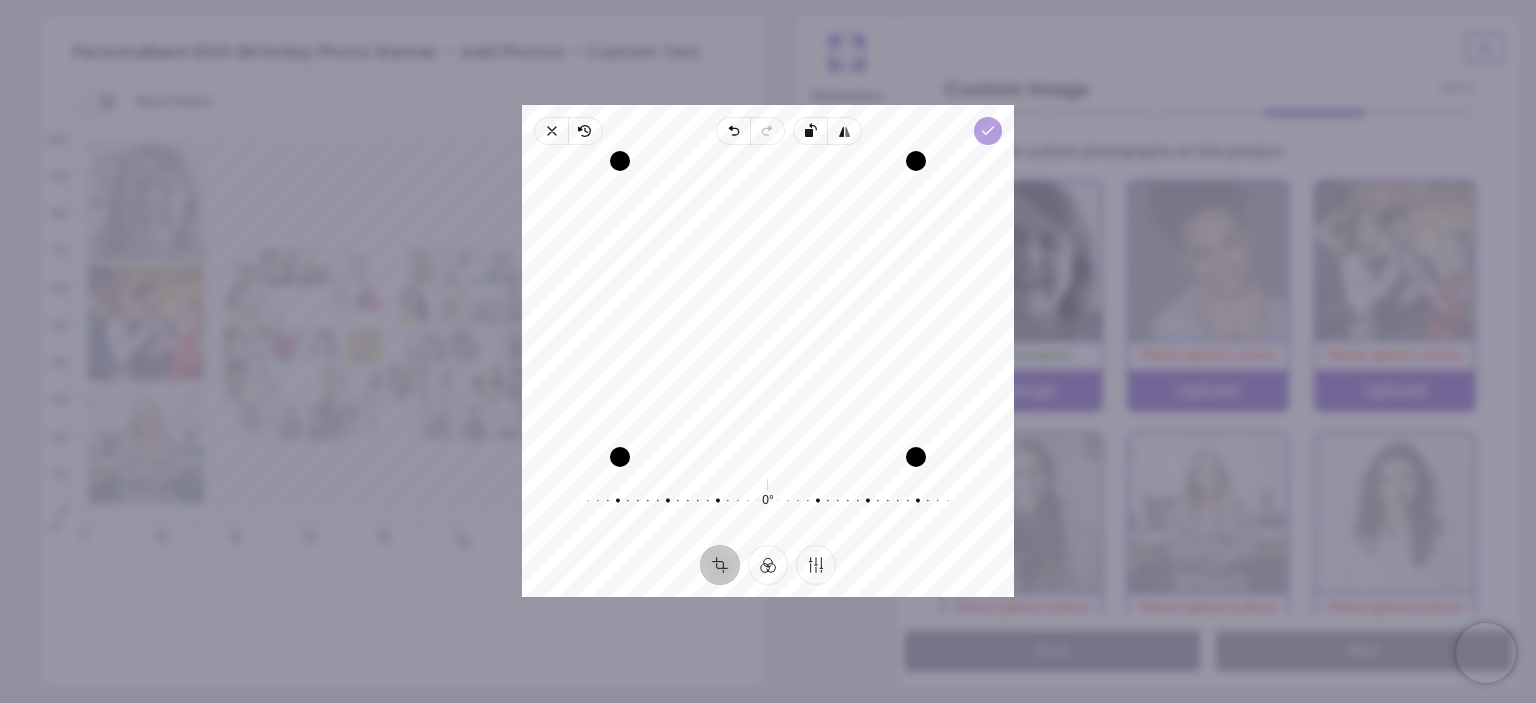 click 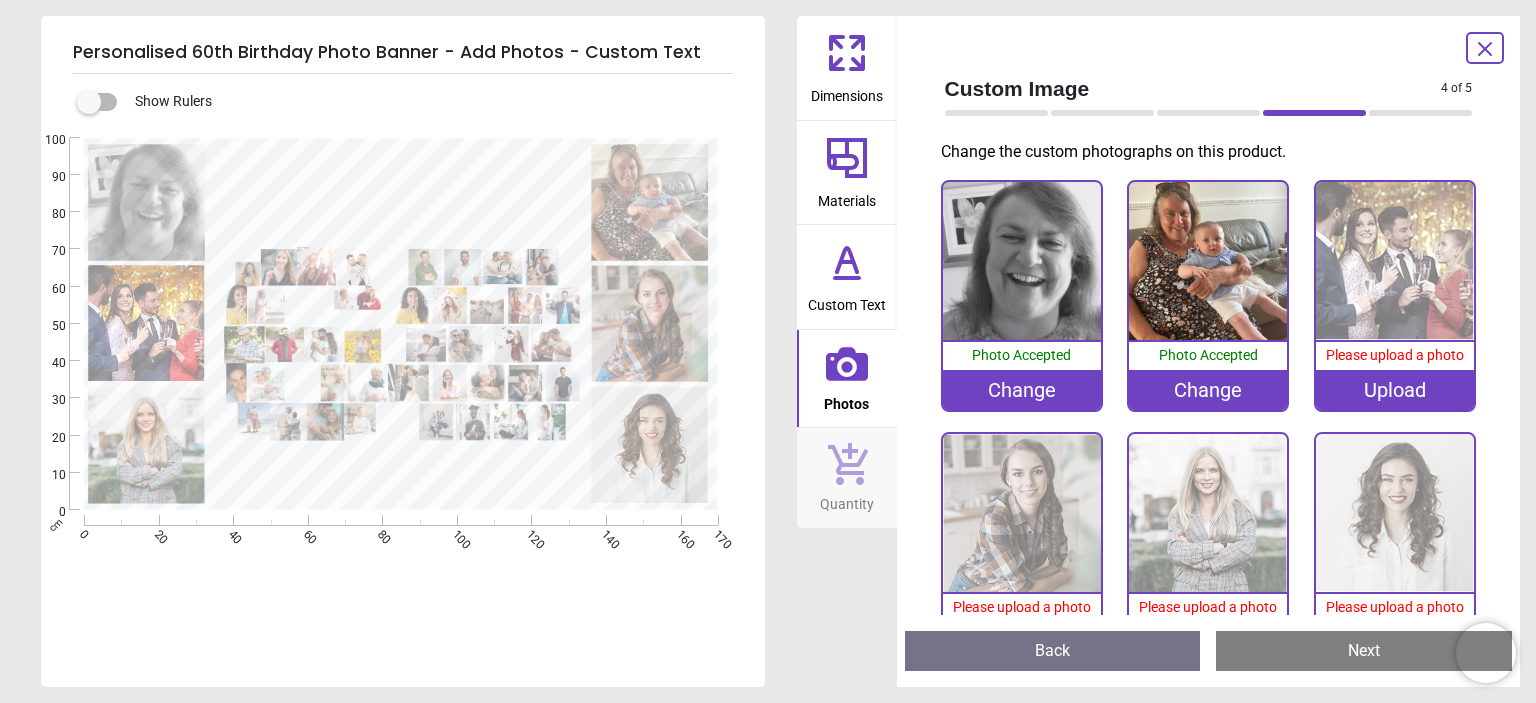 click on "Custom Image 4   of   5 4   of  6" at bounding box center [1209, 98] 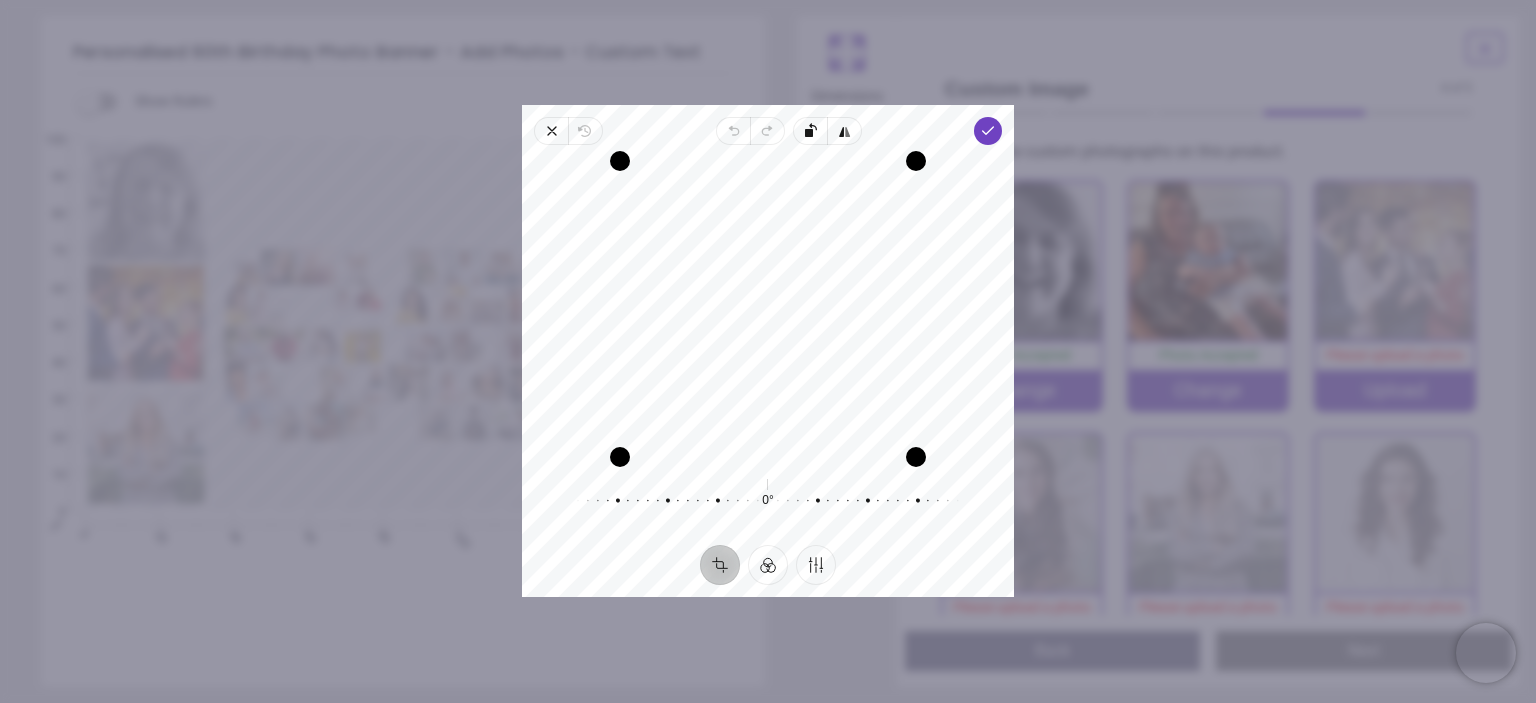 drag, startPoint x: 734, startPoint y: 248, endPoint x: 734, endPoint y: 262, distance: 14 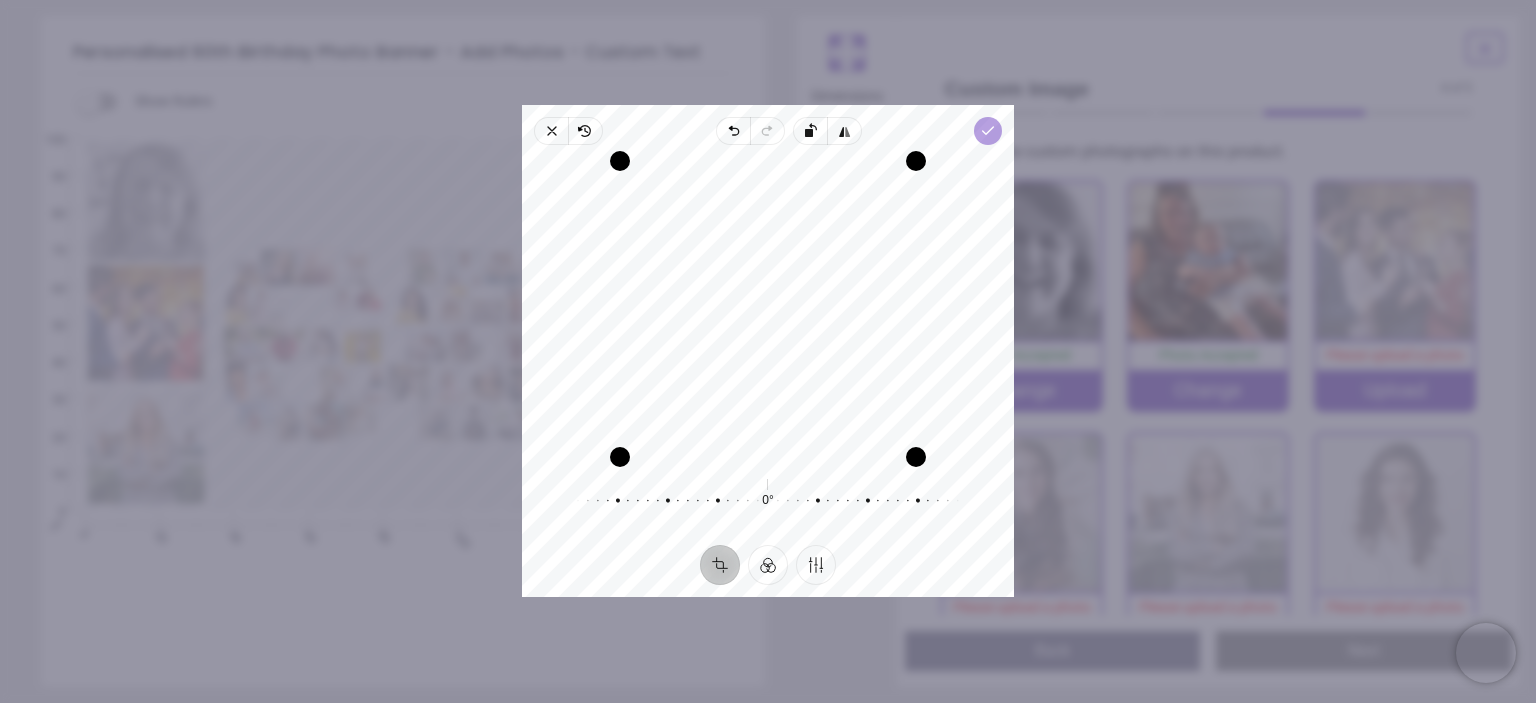 click 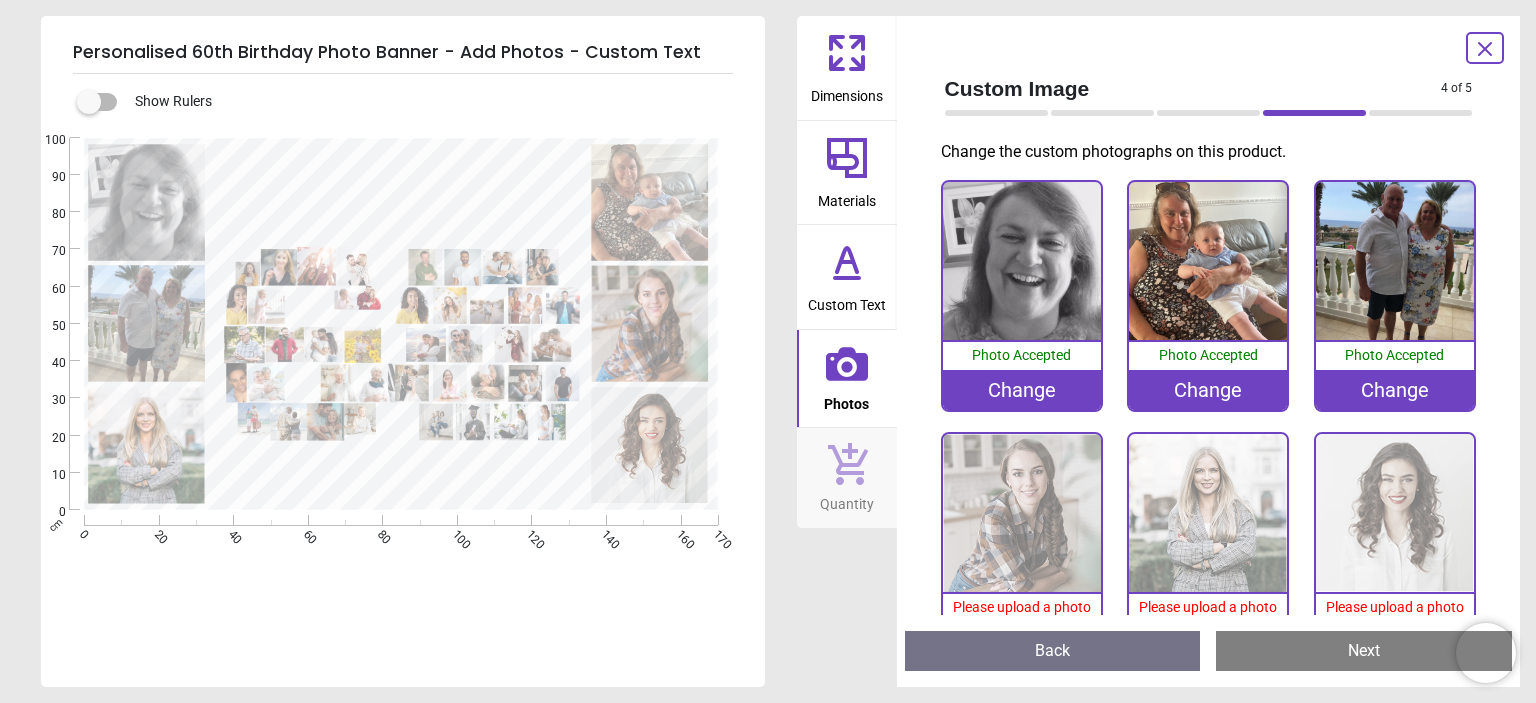 click at bounding box center (1022, 513) 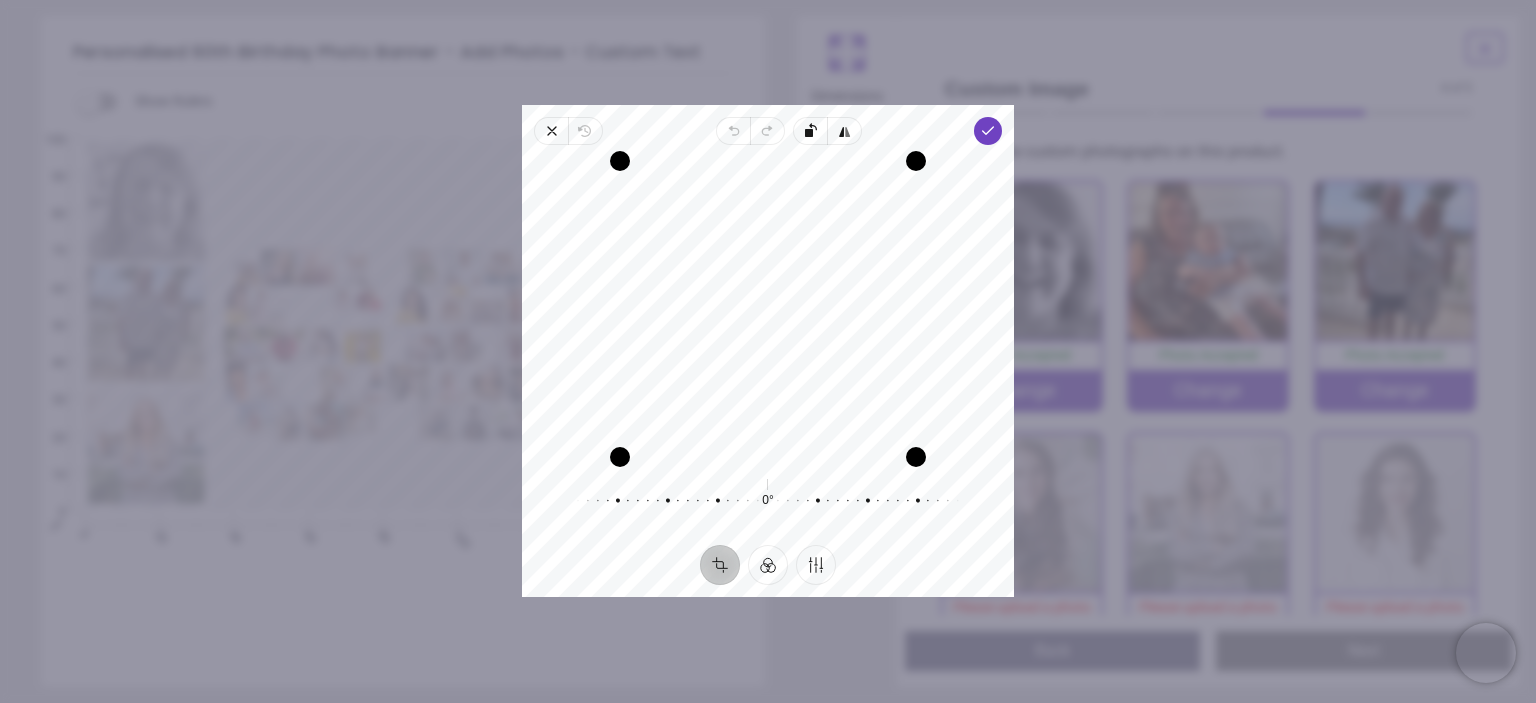 drag, startPoint x: 816, startPoint y: 221, endPoint x: 818, endPoint y: 263, distance: 42.047592 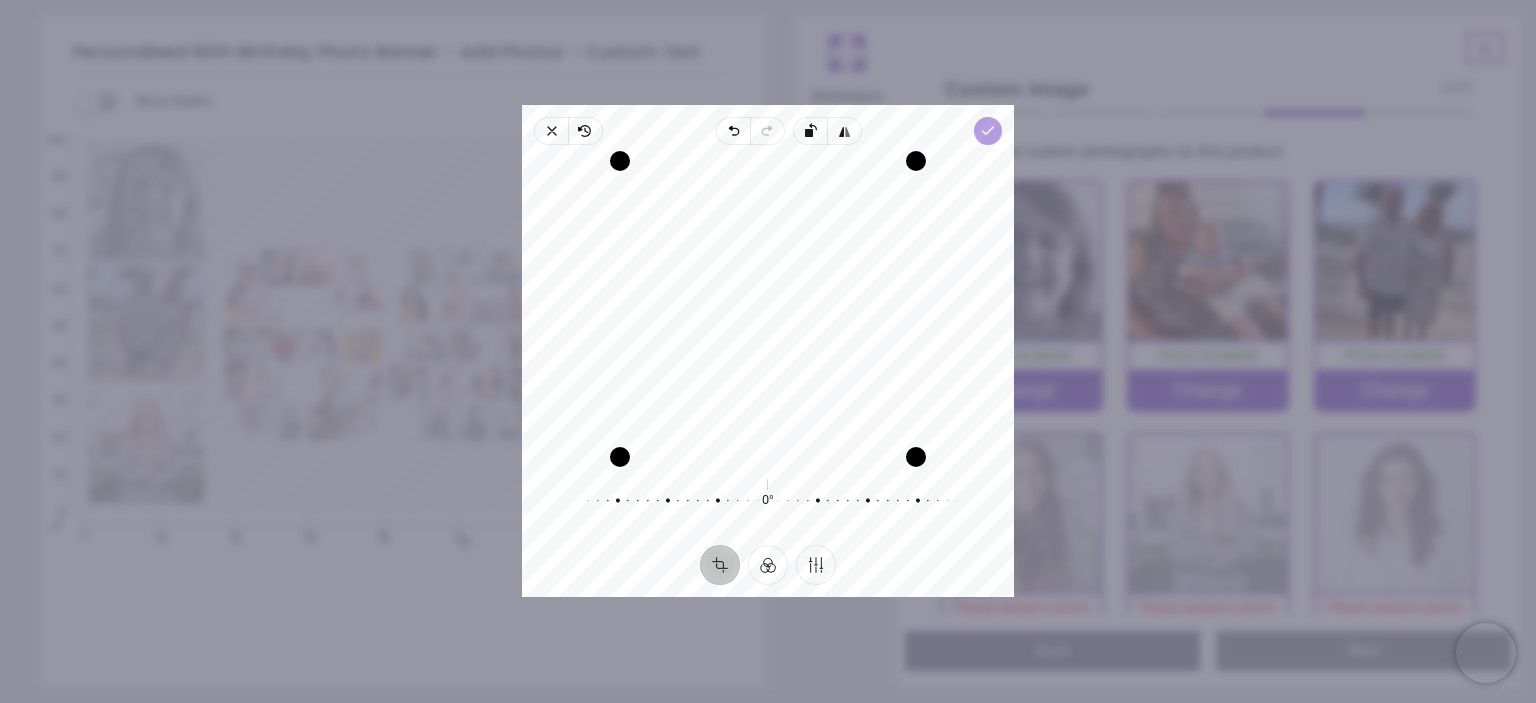 click 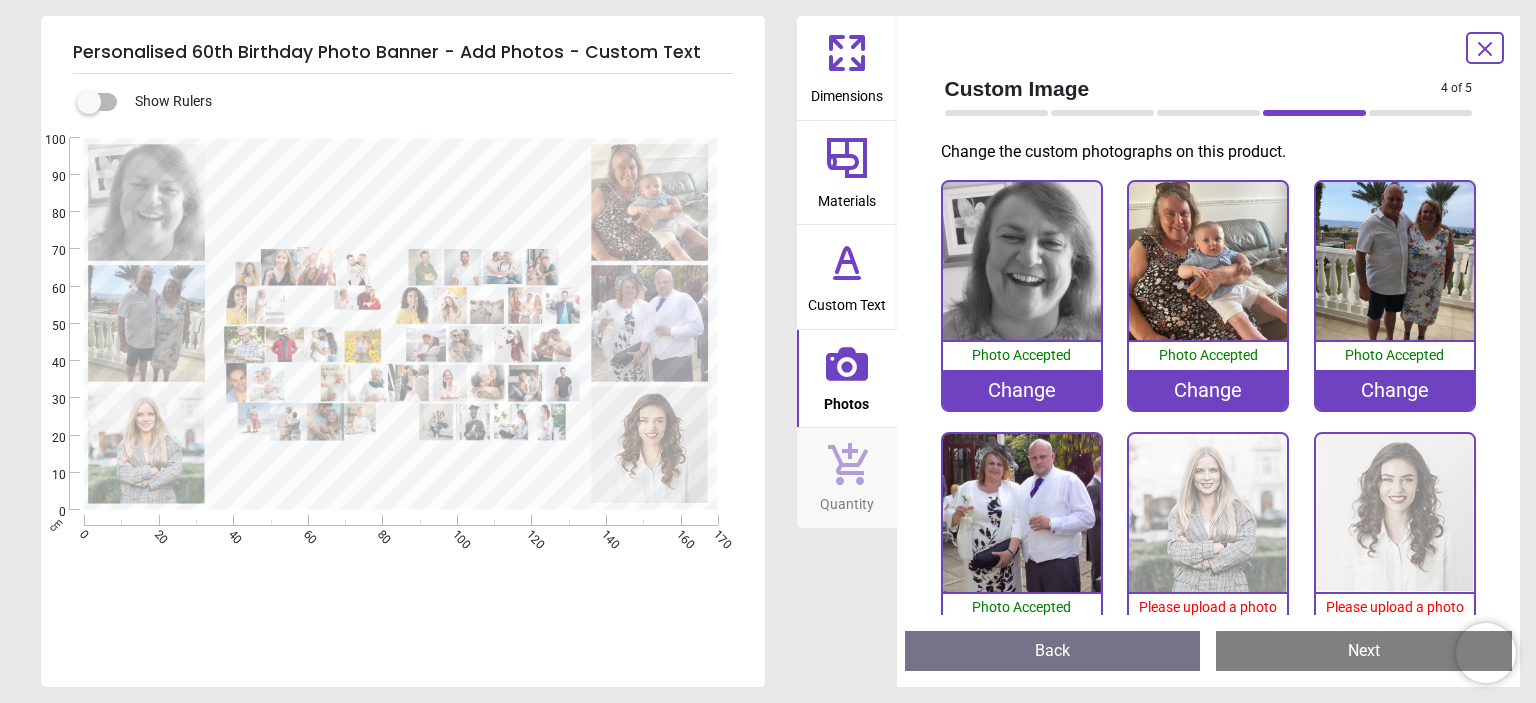 click at bounding box center (1208, 513) 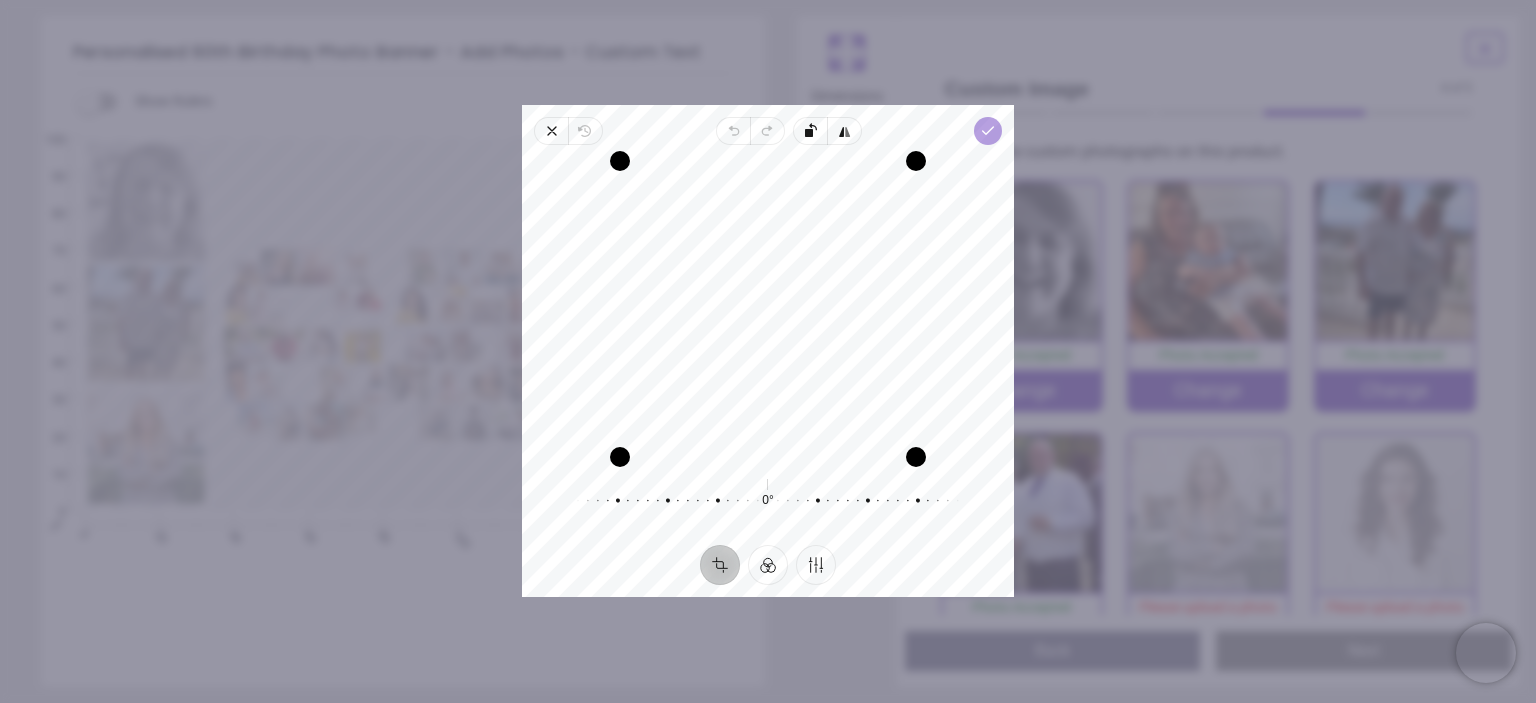 click 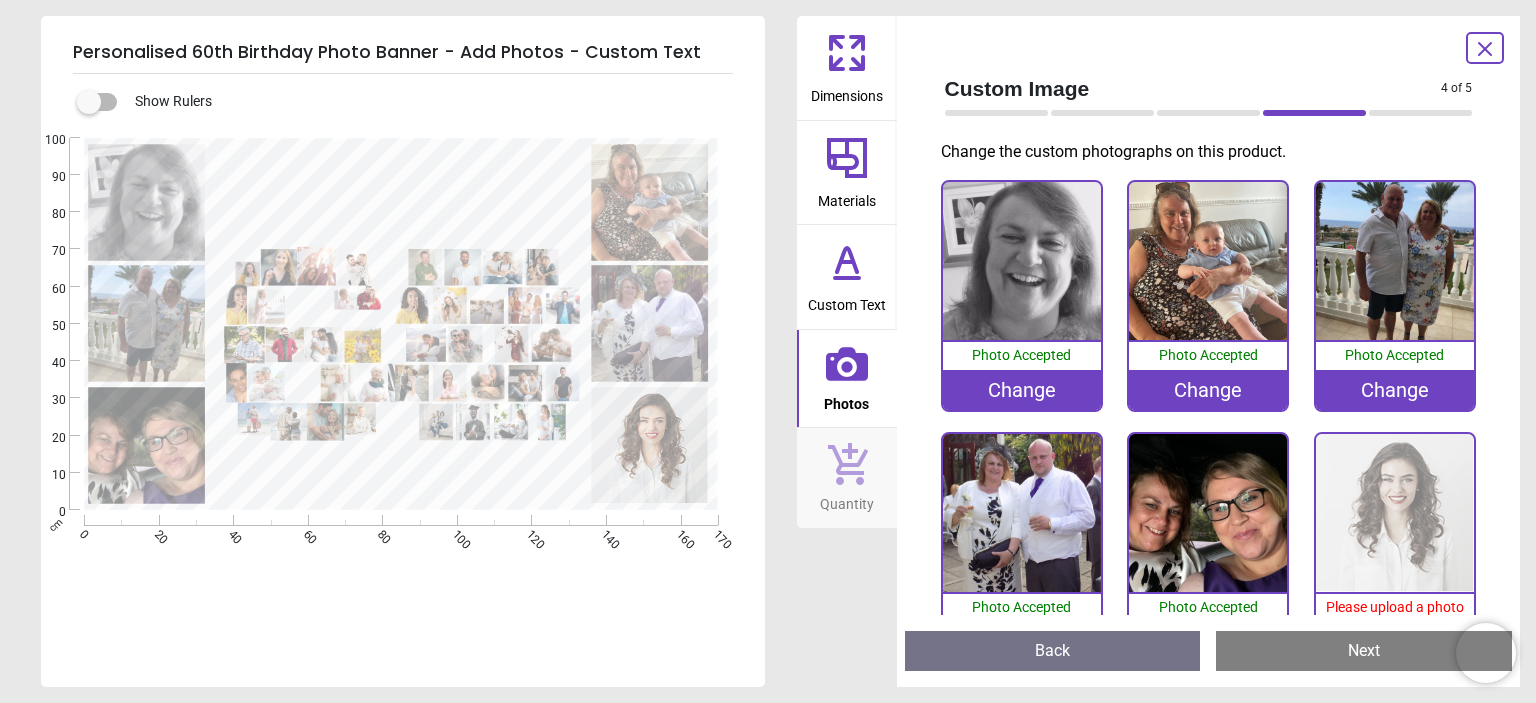 scroll, scrollTop: 0, scrollLeft: 0, axis: both 